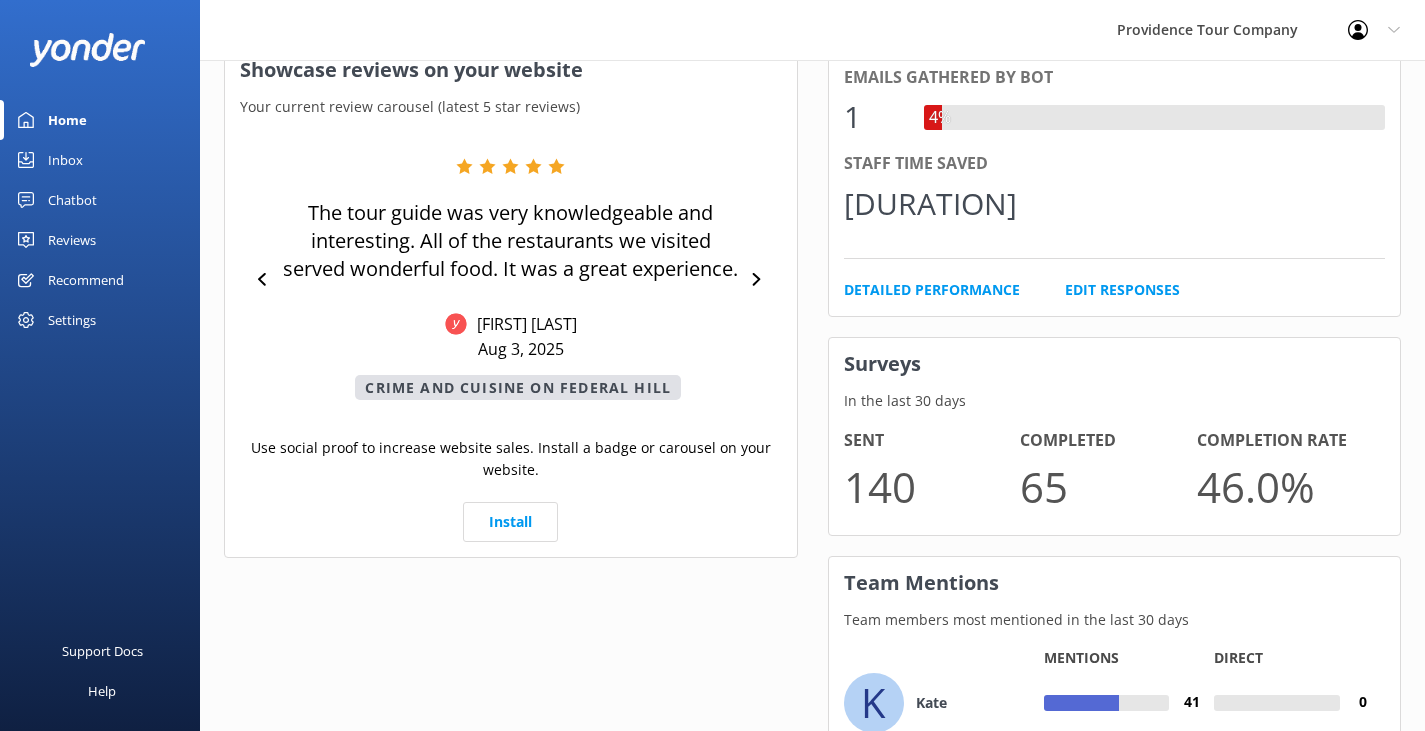 scroll, scrollTop: 970, scrollLeft: 0, axis: vertical 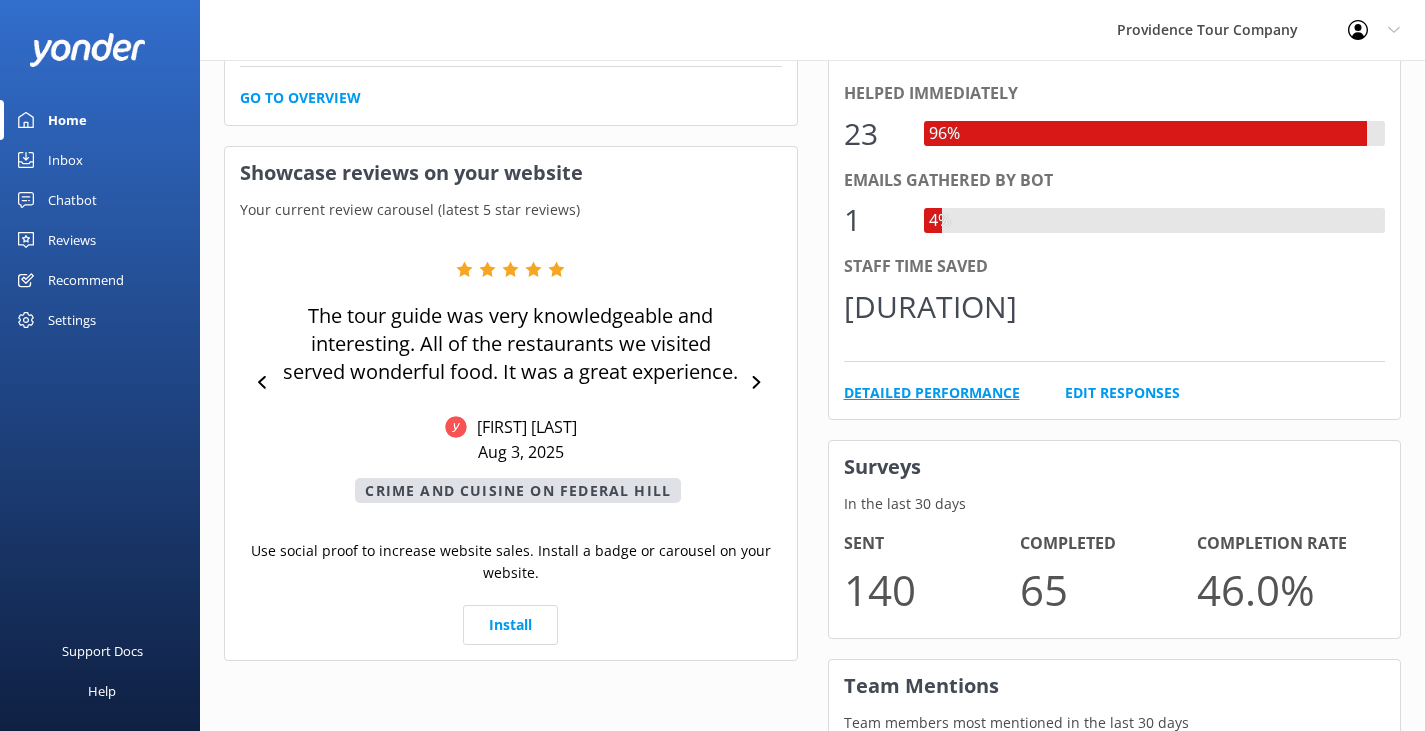 click on "Detailed Performance" at bounding box center (932, 393) 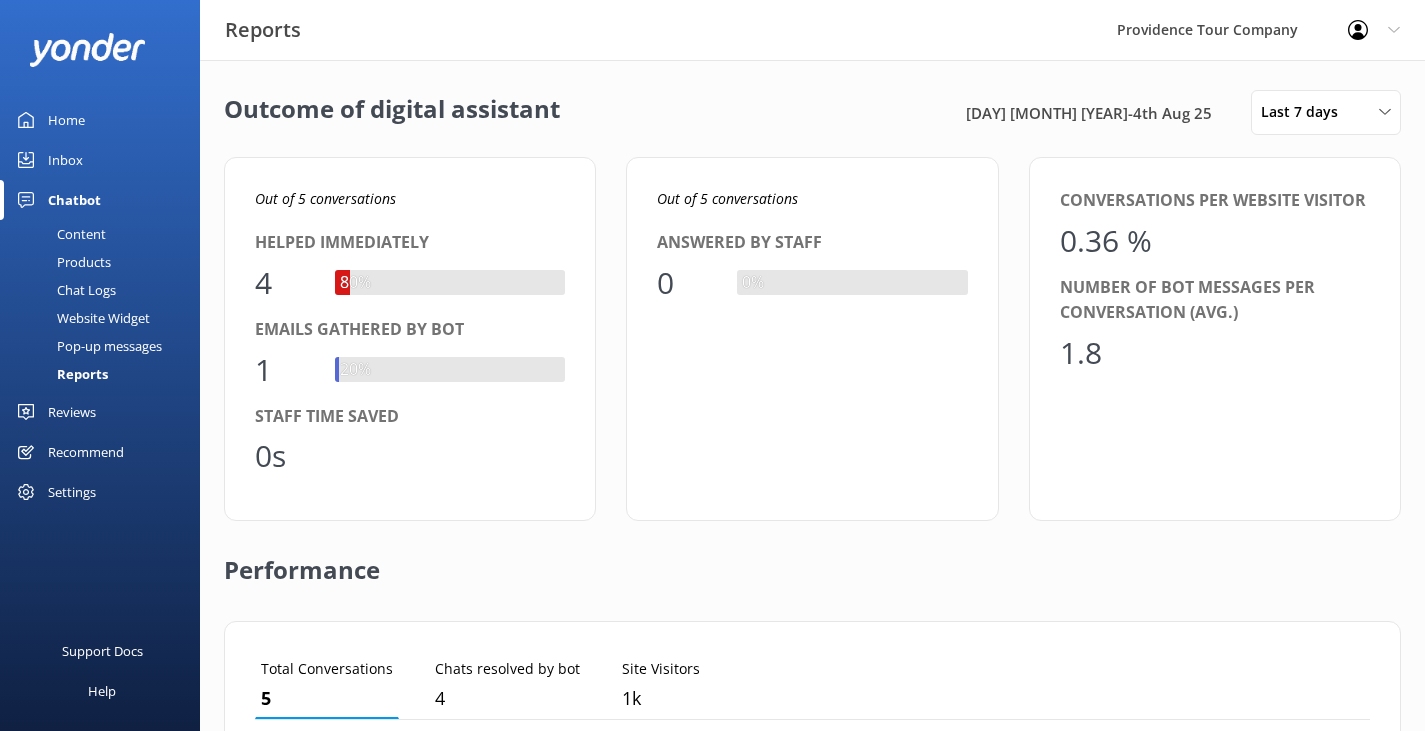 scroll, scrollTop: 16, scrollLeft: 16, axis: both 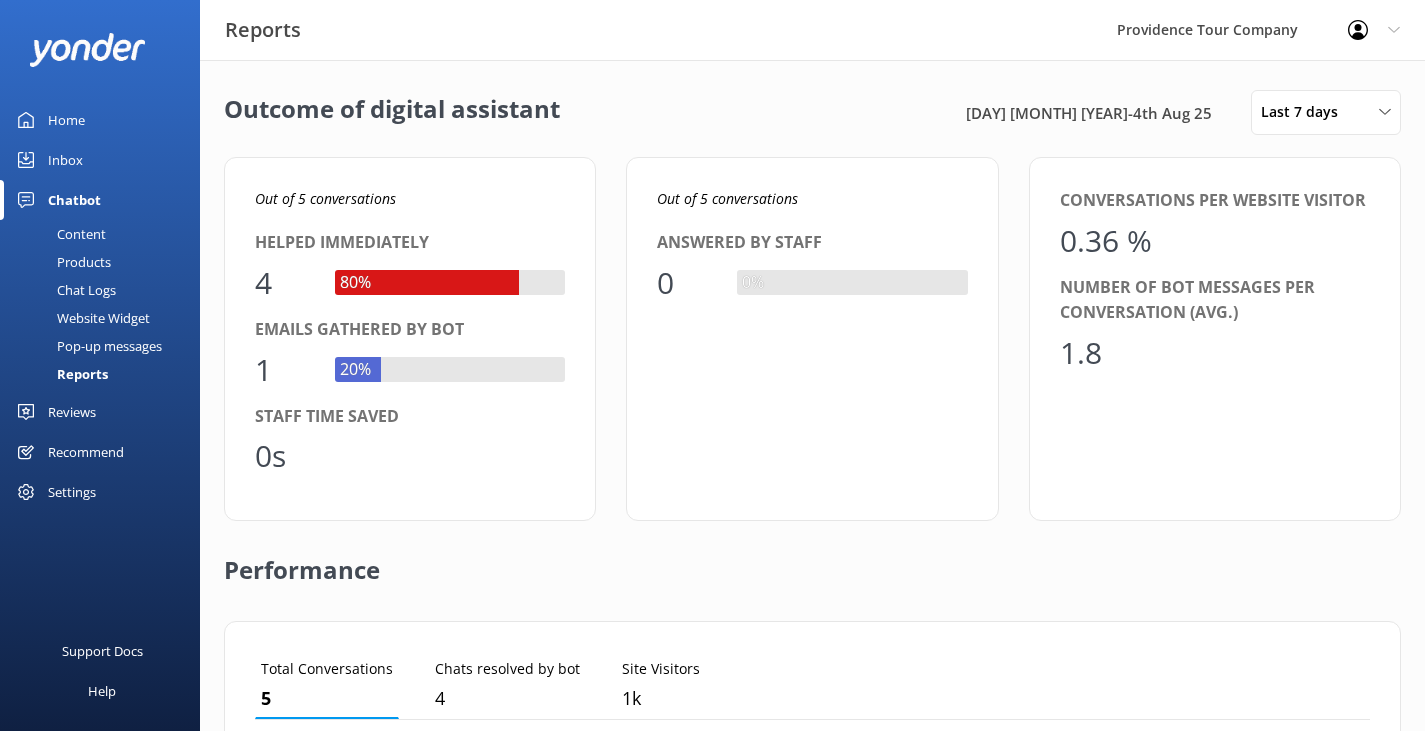 click on "Chat Logs" at bounding box center (64, 290) 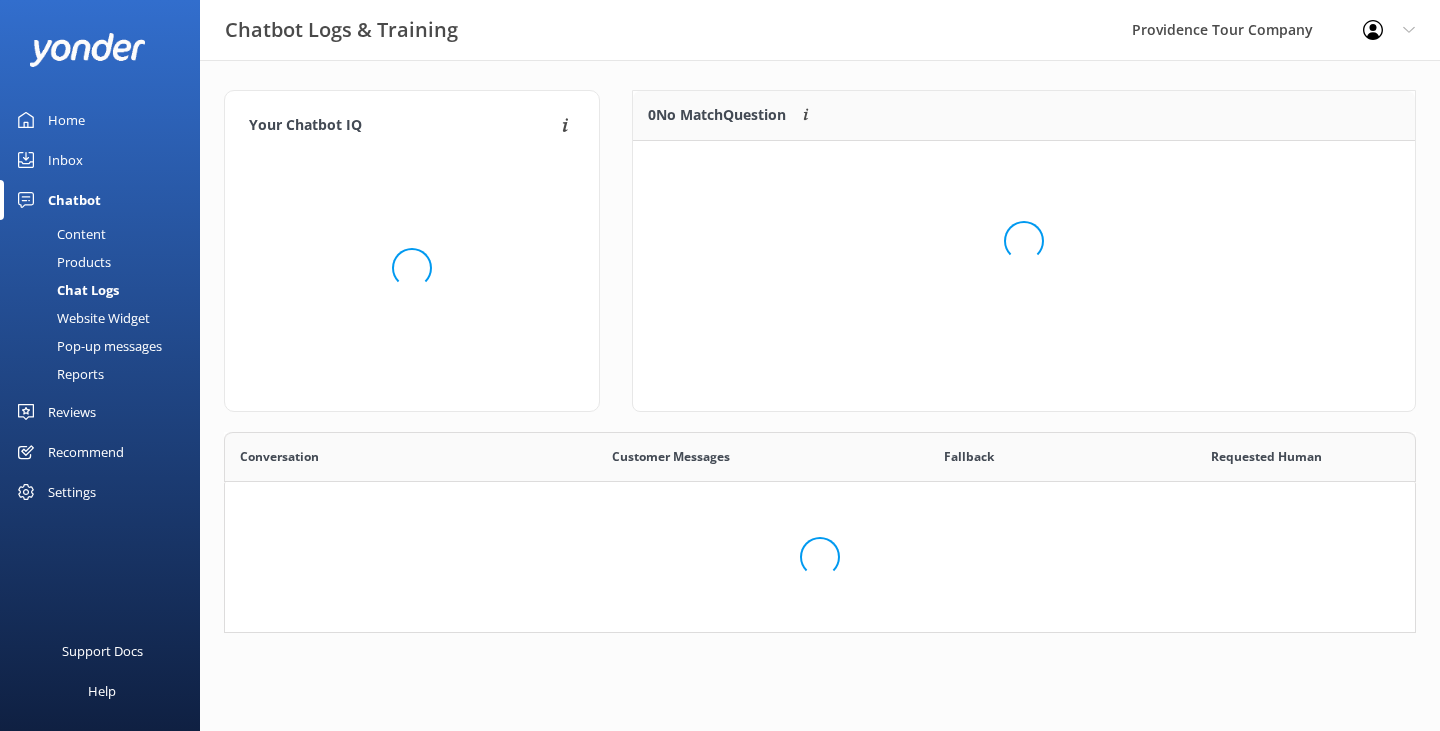 scroll, scrollTop: 16, scrollLeft: 16, axis: both 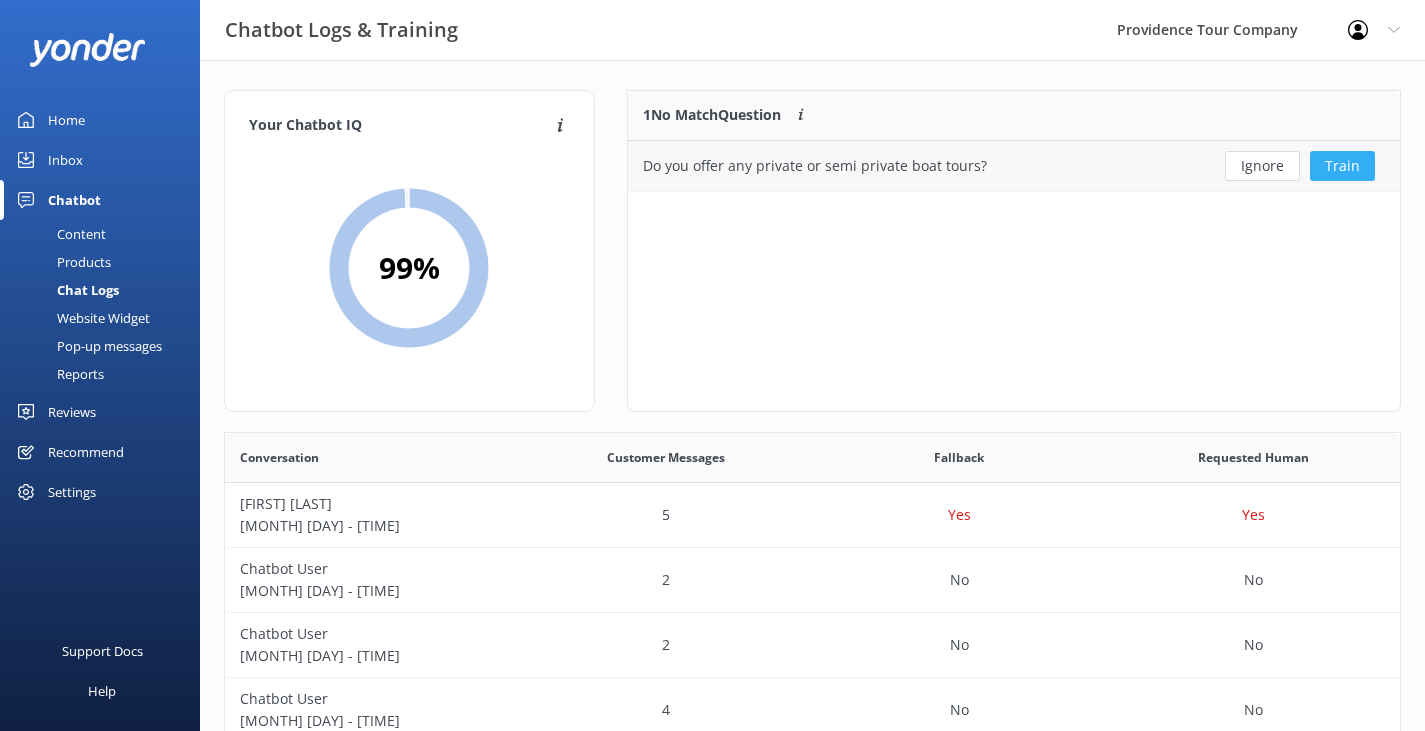 click on "Train" at bounding box center (1342, 166) 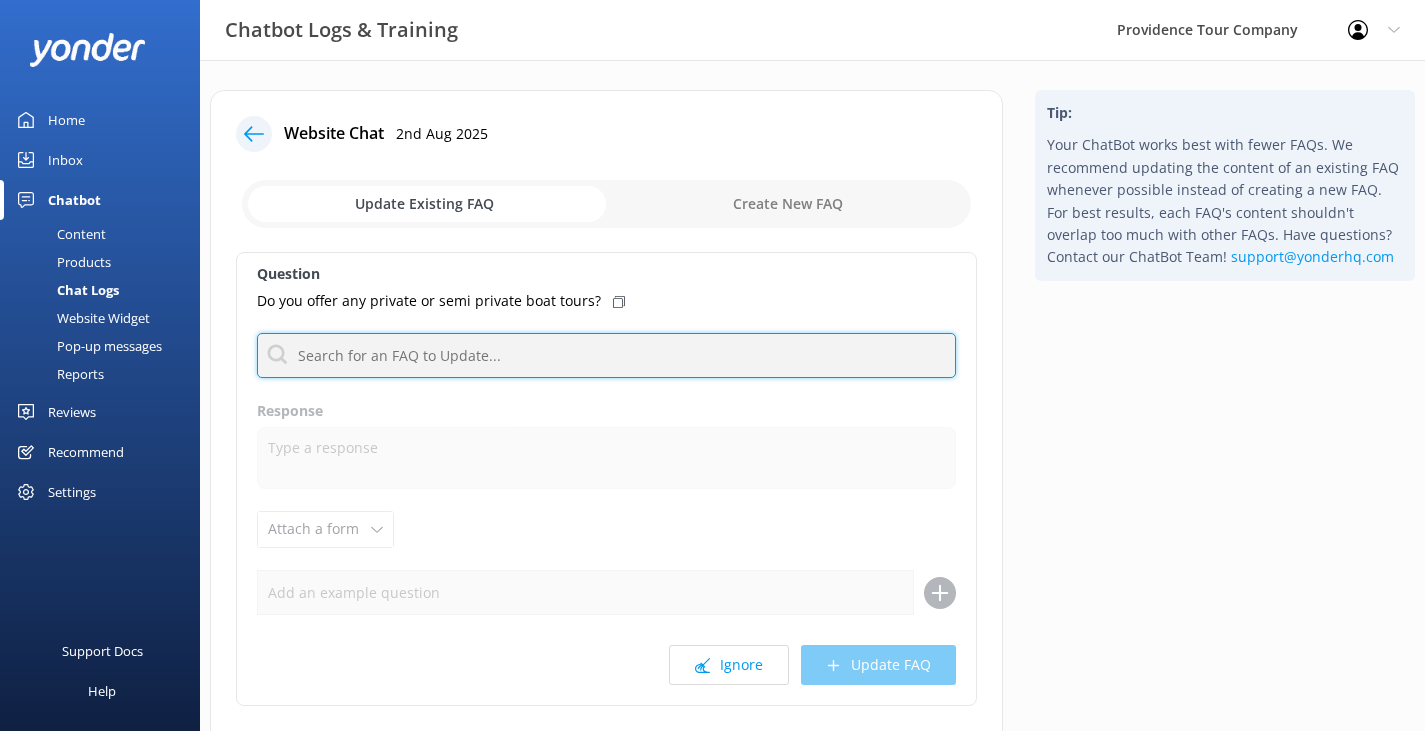 click at bounding box center (606, 355) 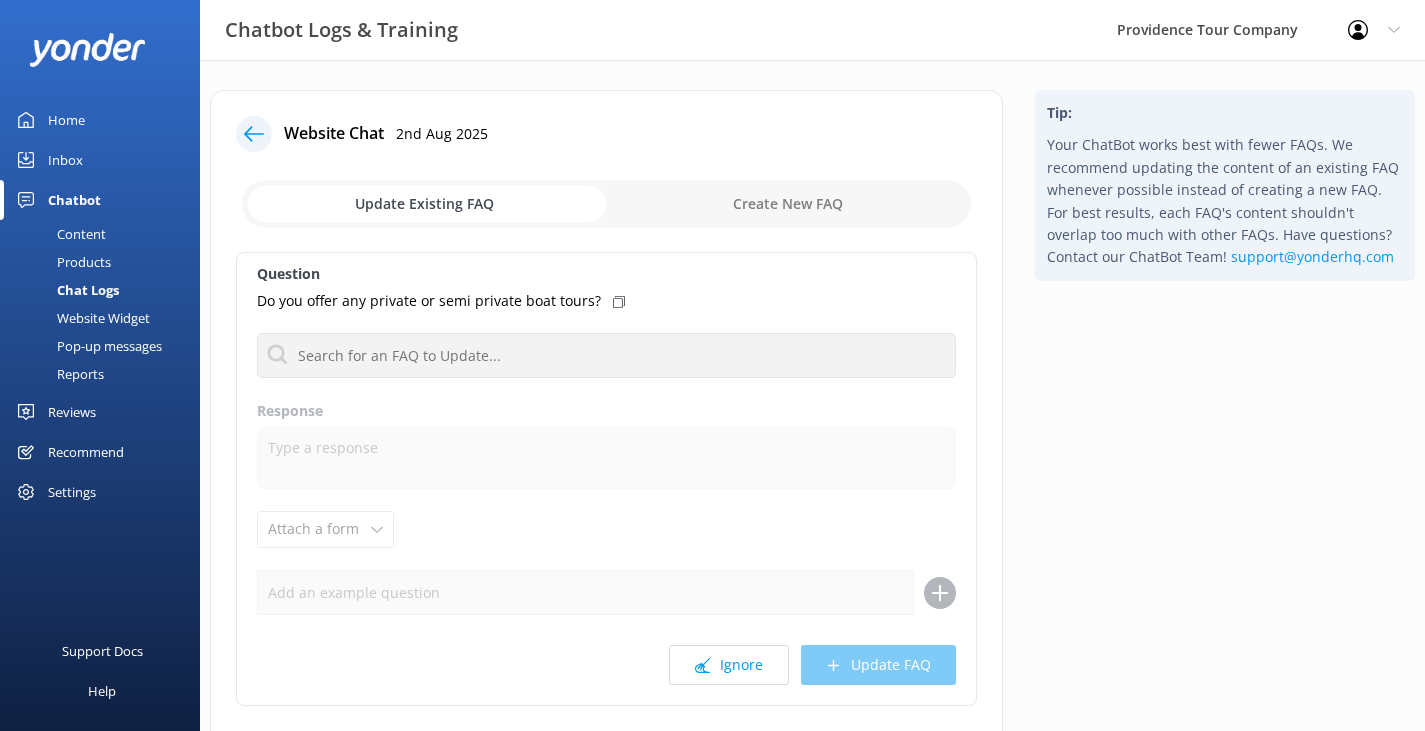 click on "Question Do you offer any private or semi private boat tours? No FAQs available Response Attach a form Leave contact details Check availability Ignore Update FAQ" at bounding box center [606, 479] 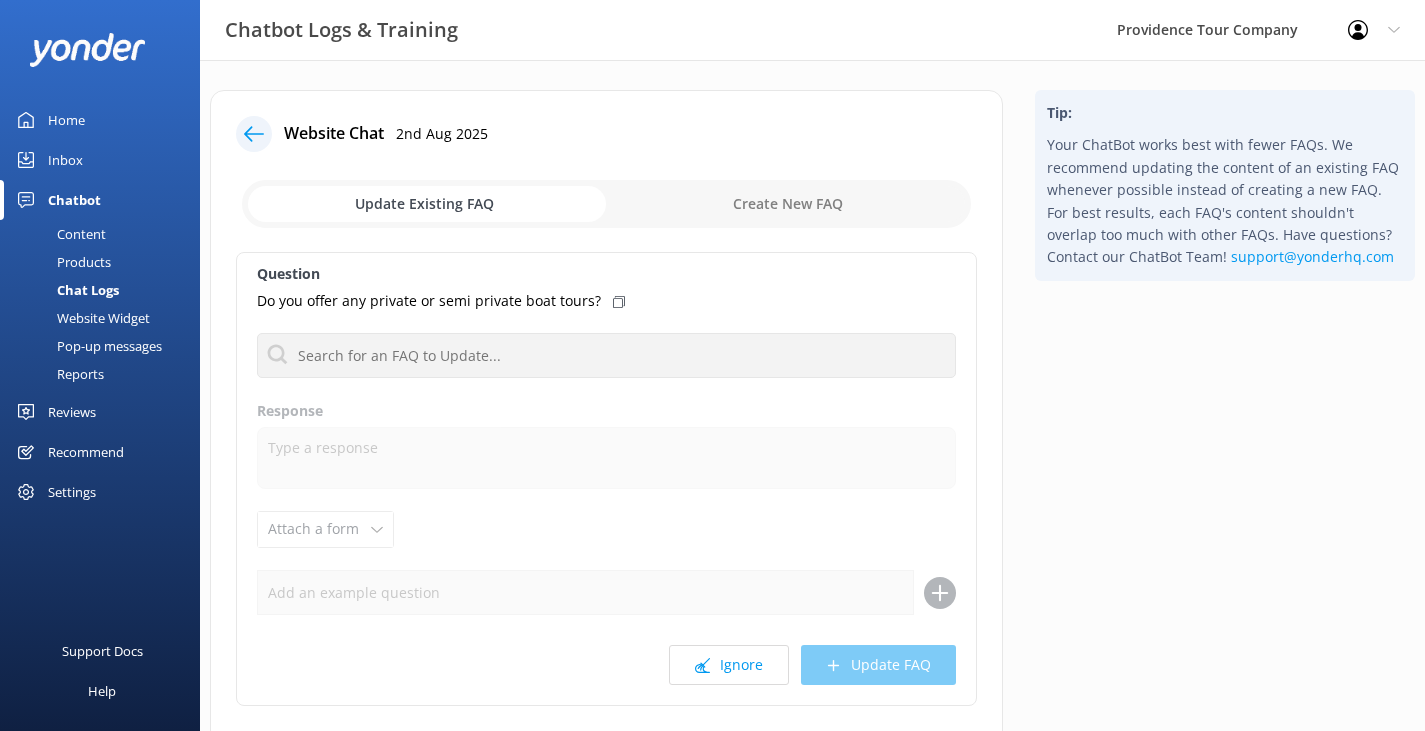click at bounding box center (606, 204) 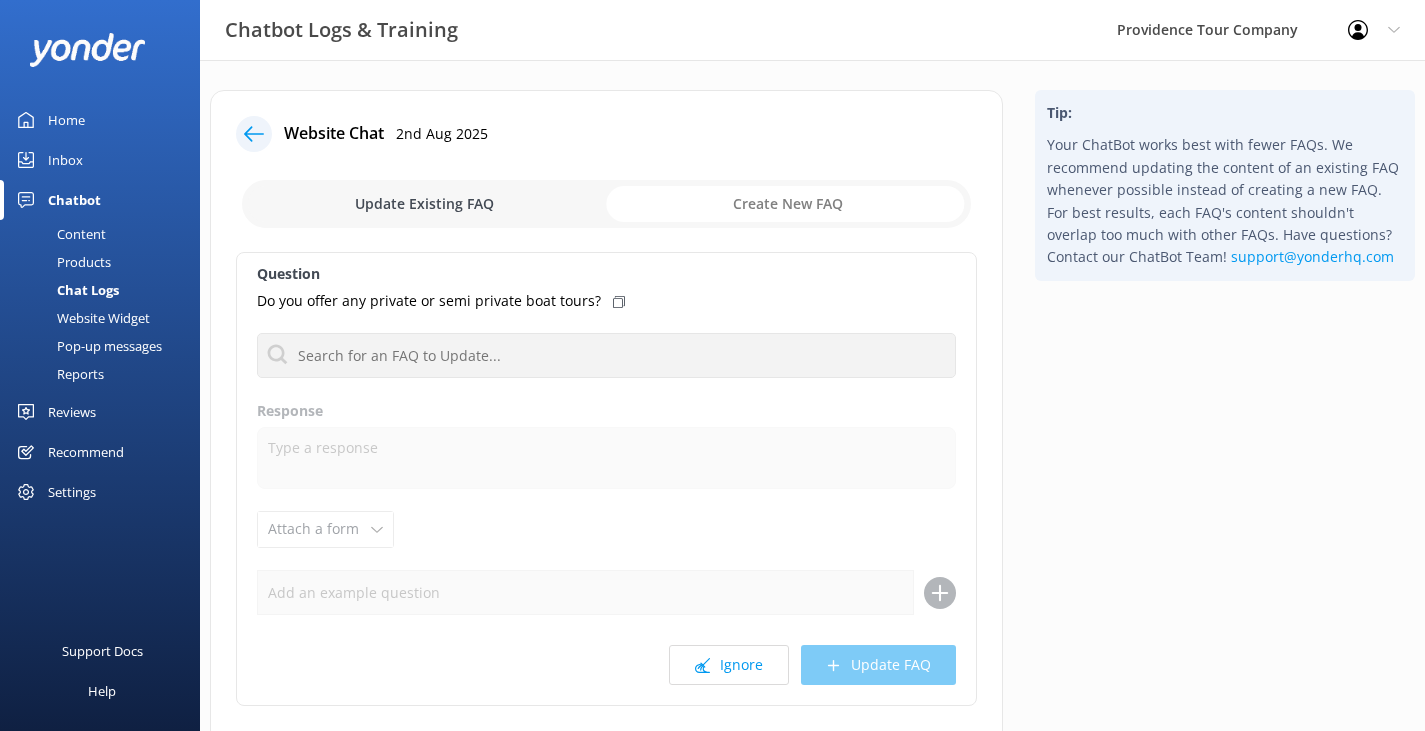 checkbox on "true" 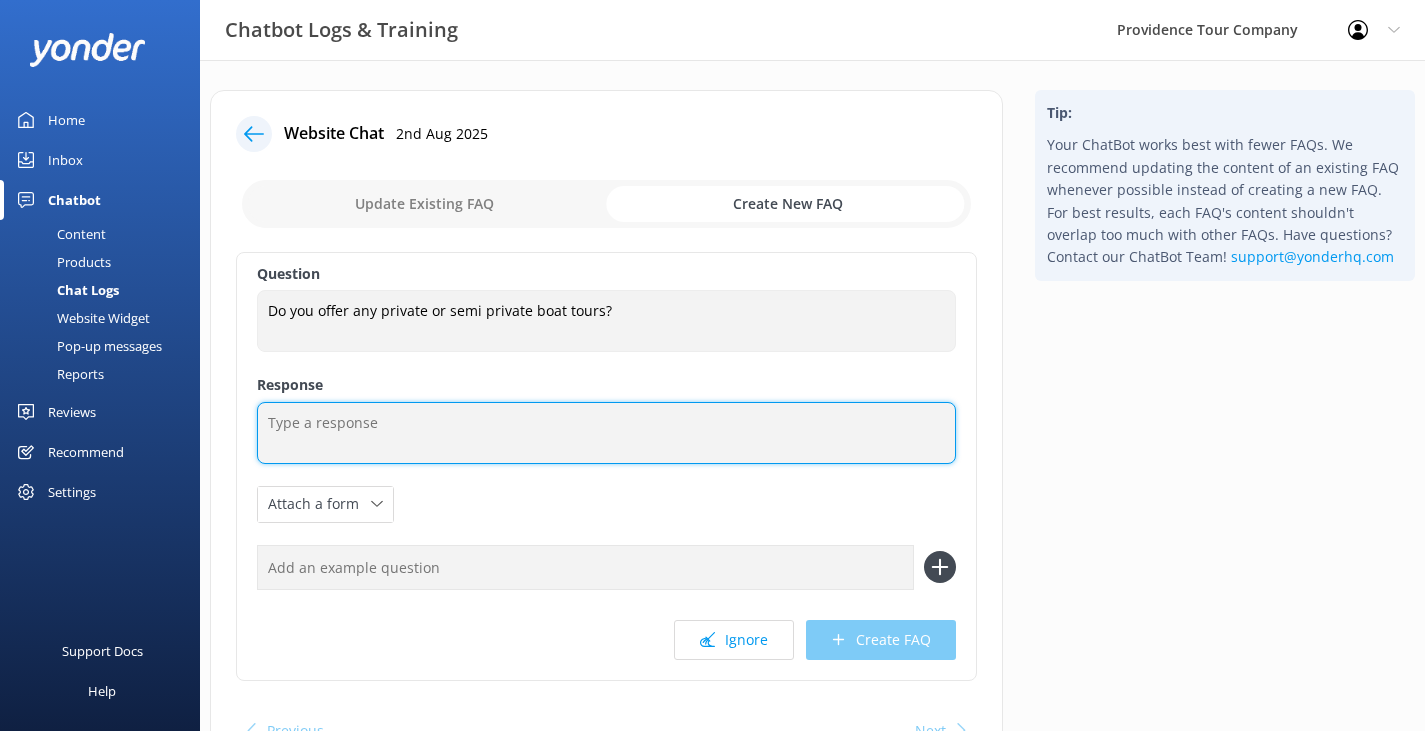 click at bounding box center (606, 433) 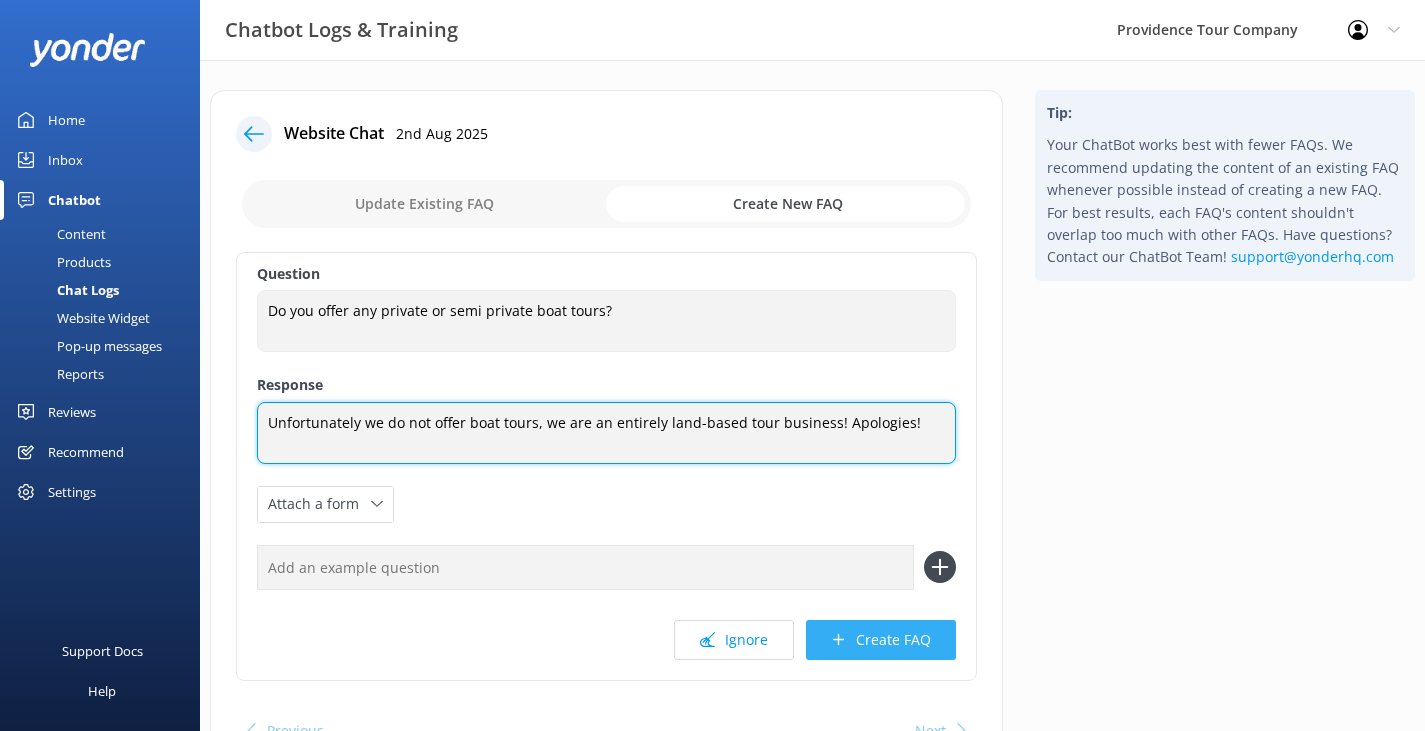 type on "Unfortunately we do not offer boat tours, we are an entirely land-based tour business! Apologies!" 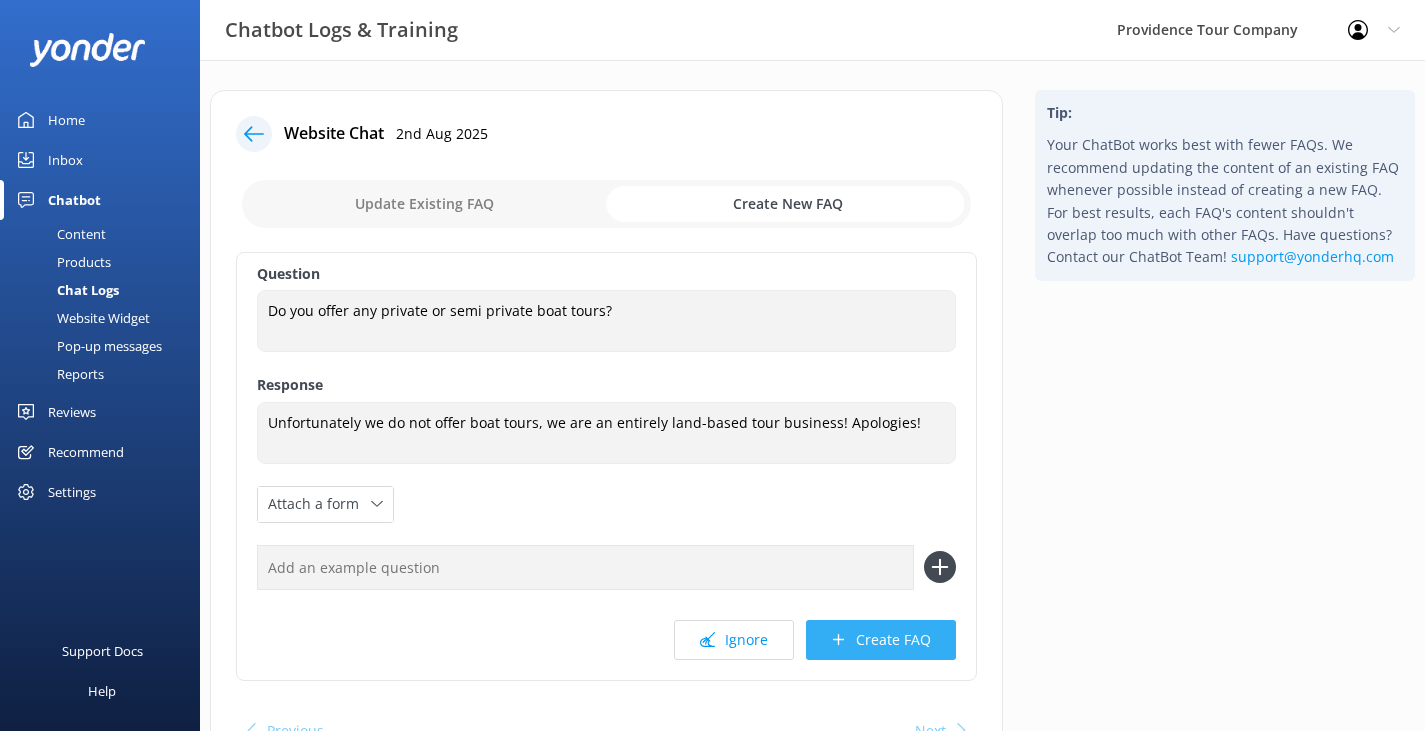 click on "Create FAQ" at bounding box center (881, 640) 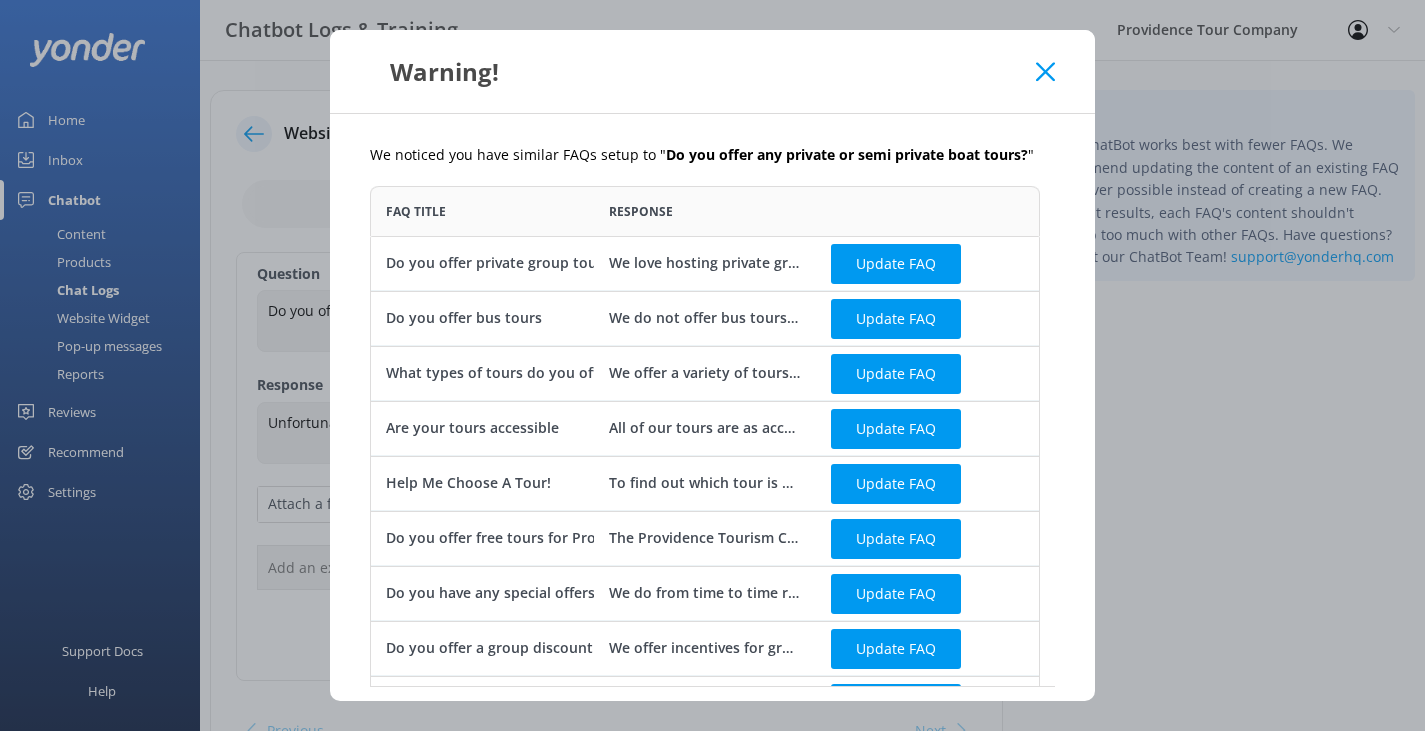 scroll, scrollTop: 16, scrollLeft: 16, axis: both 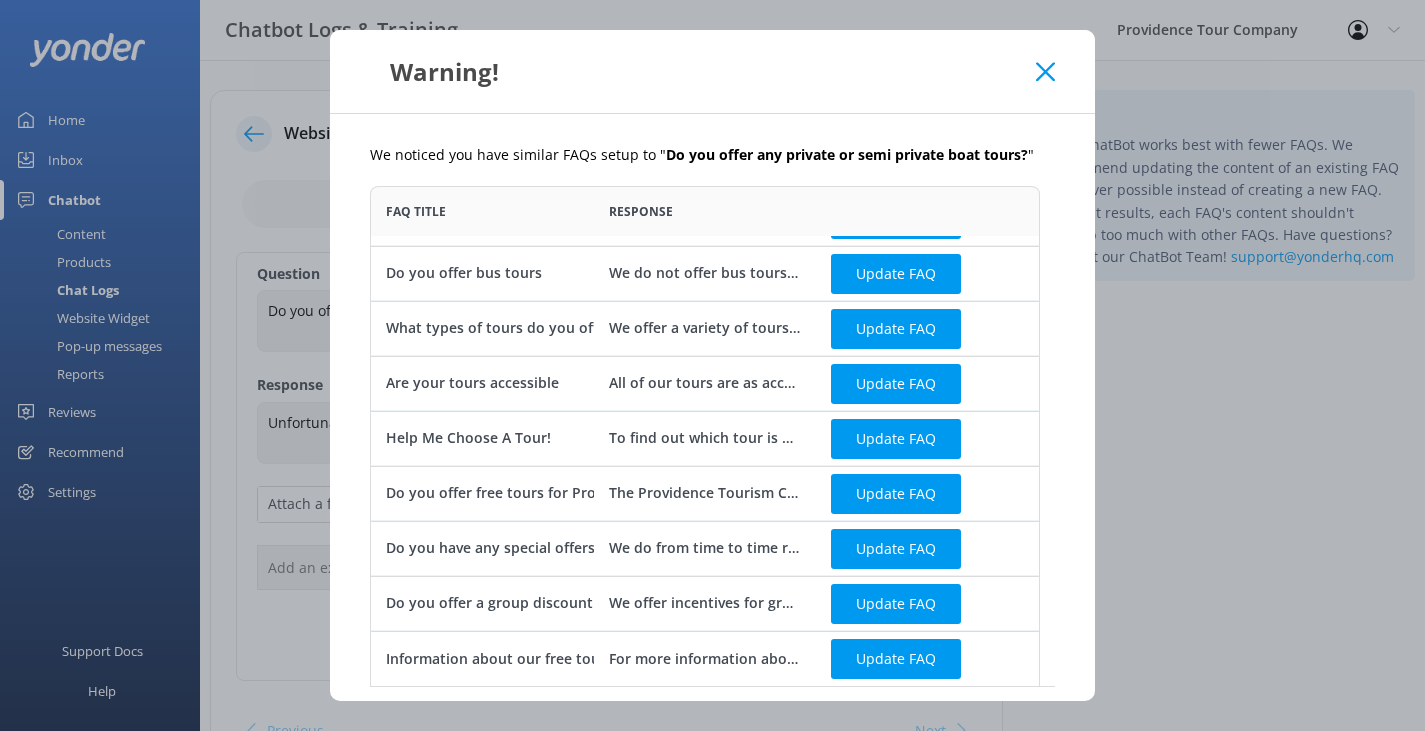 click 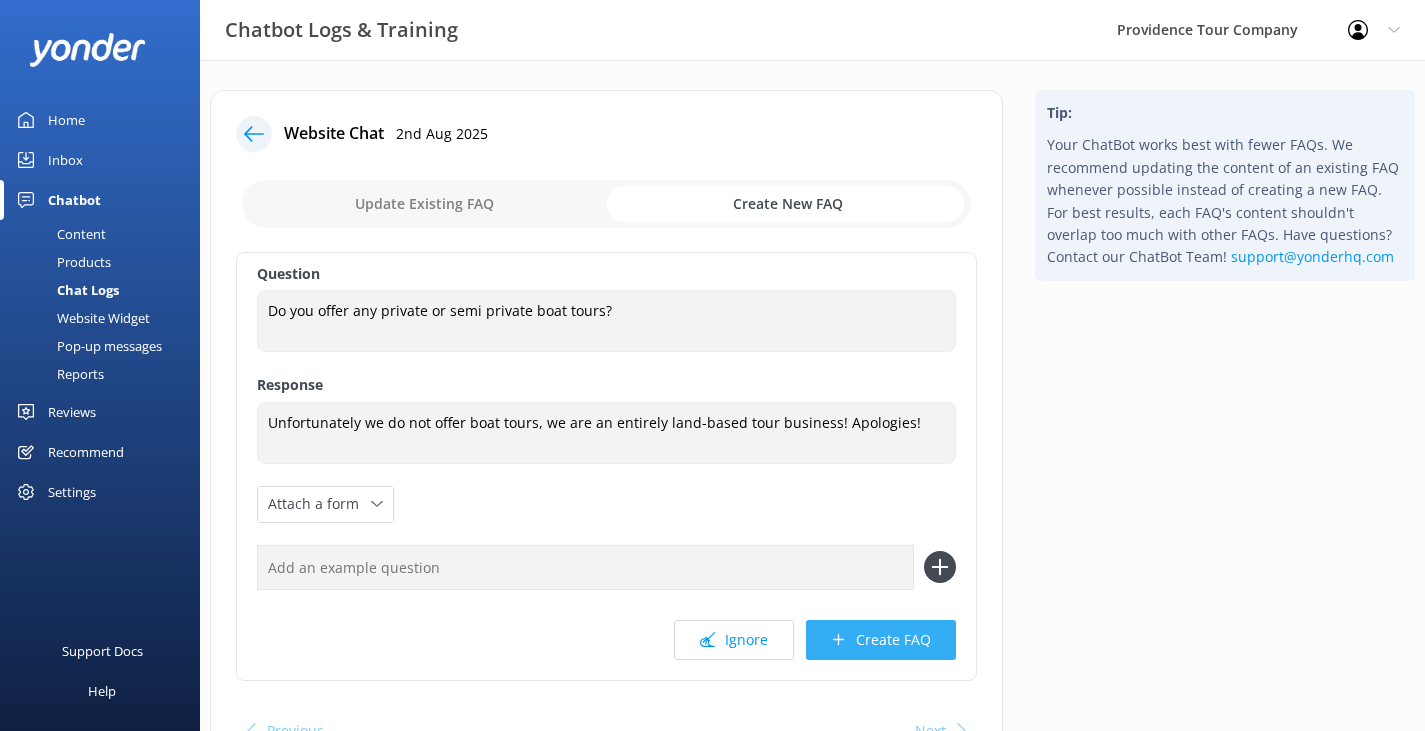 click on "Create FAQ" at bounding box center (881, 640) 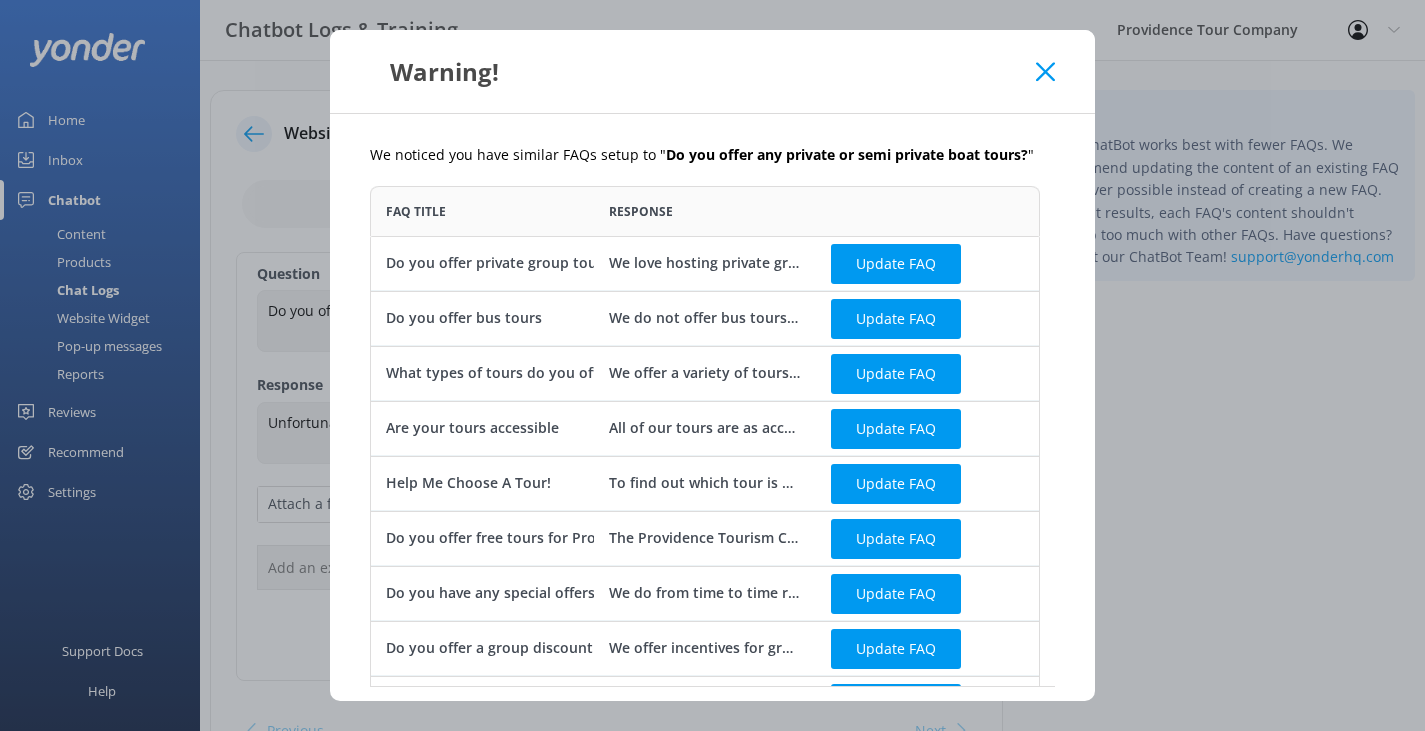 scroll, scrollTop: 16, scrollLeft: 16, axis: both 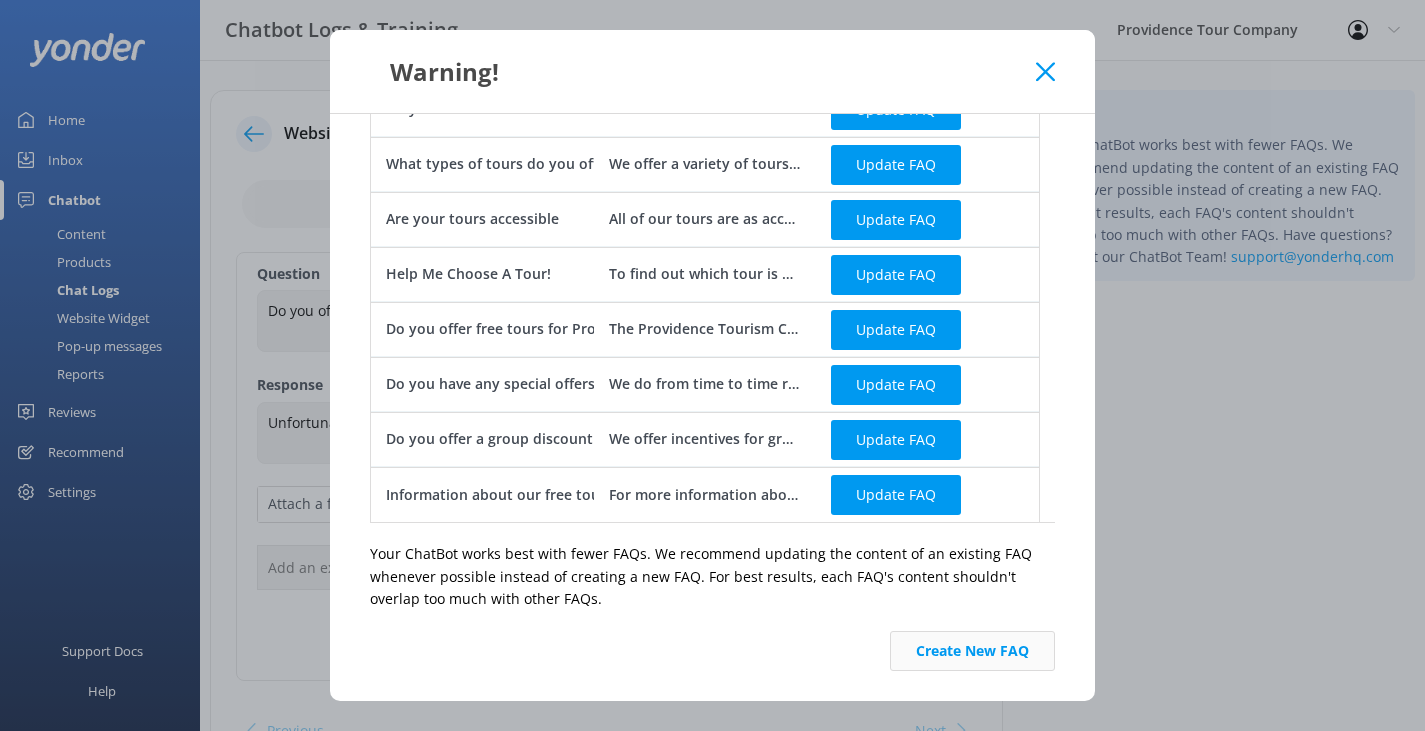 click on "Create New FAQ" at bounding box center (972, 651) 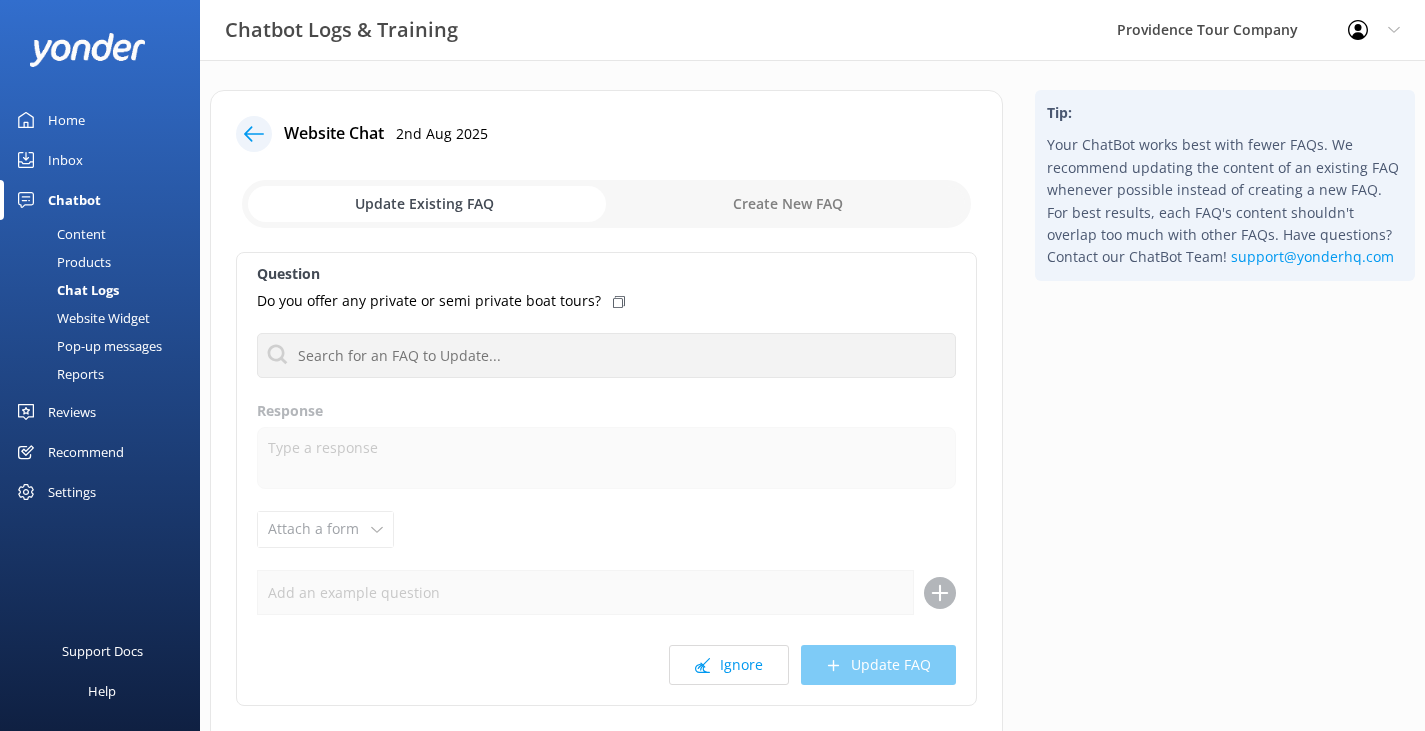 click 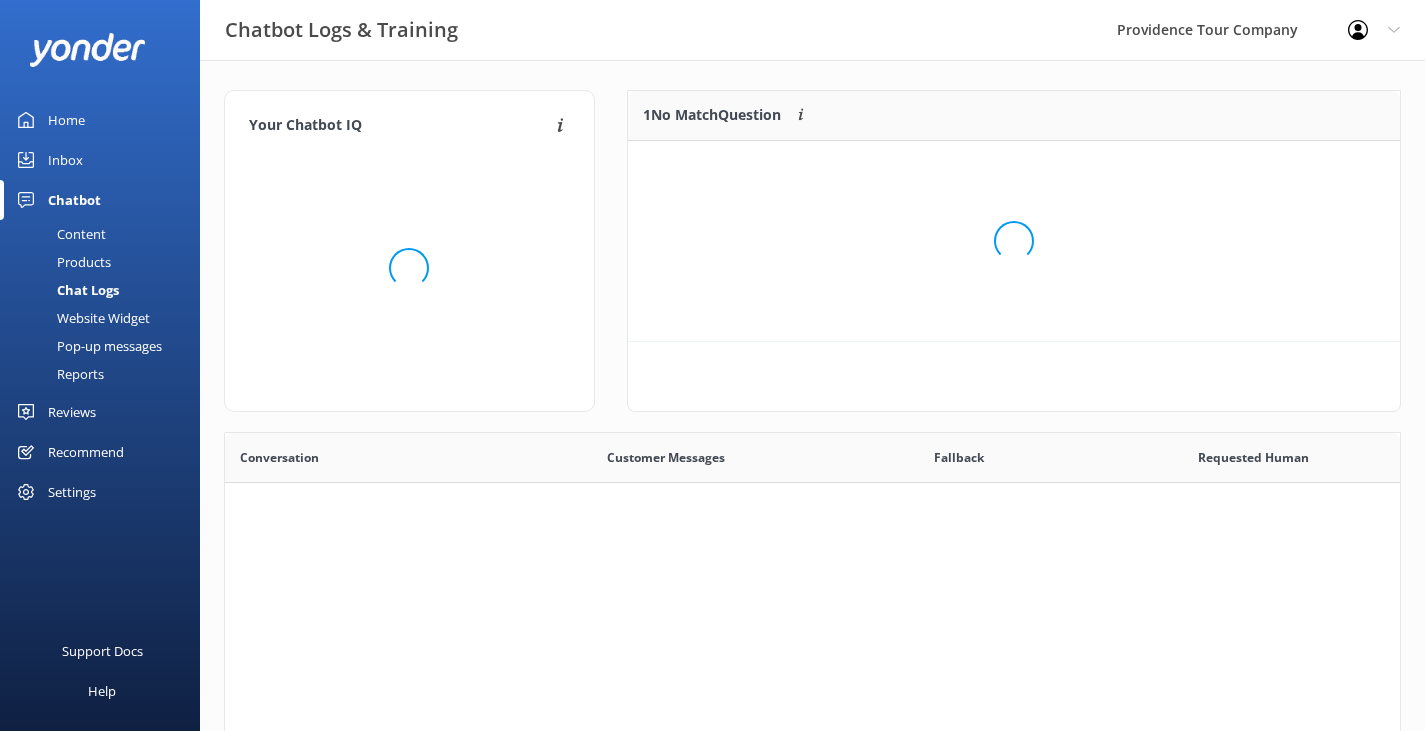 scroll, scrollTop: 16, scrollLeft: 16, axis: both 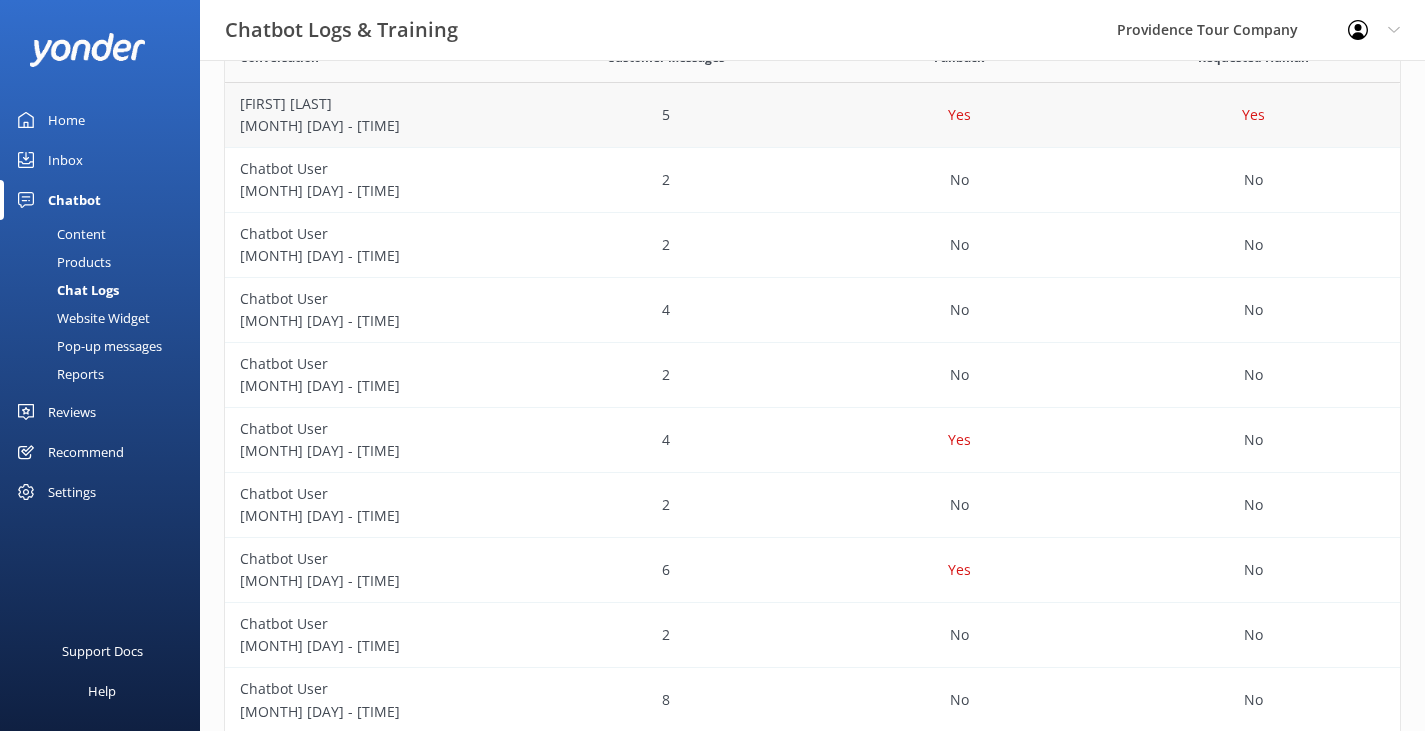 click on "5" at bounding box center (666, 115) 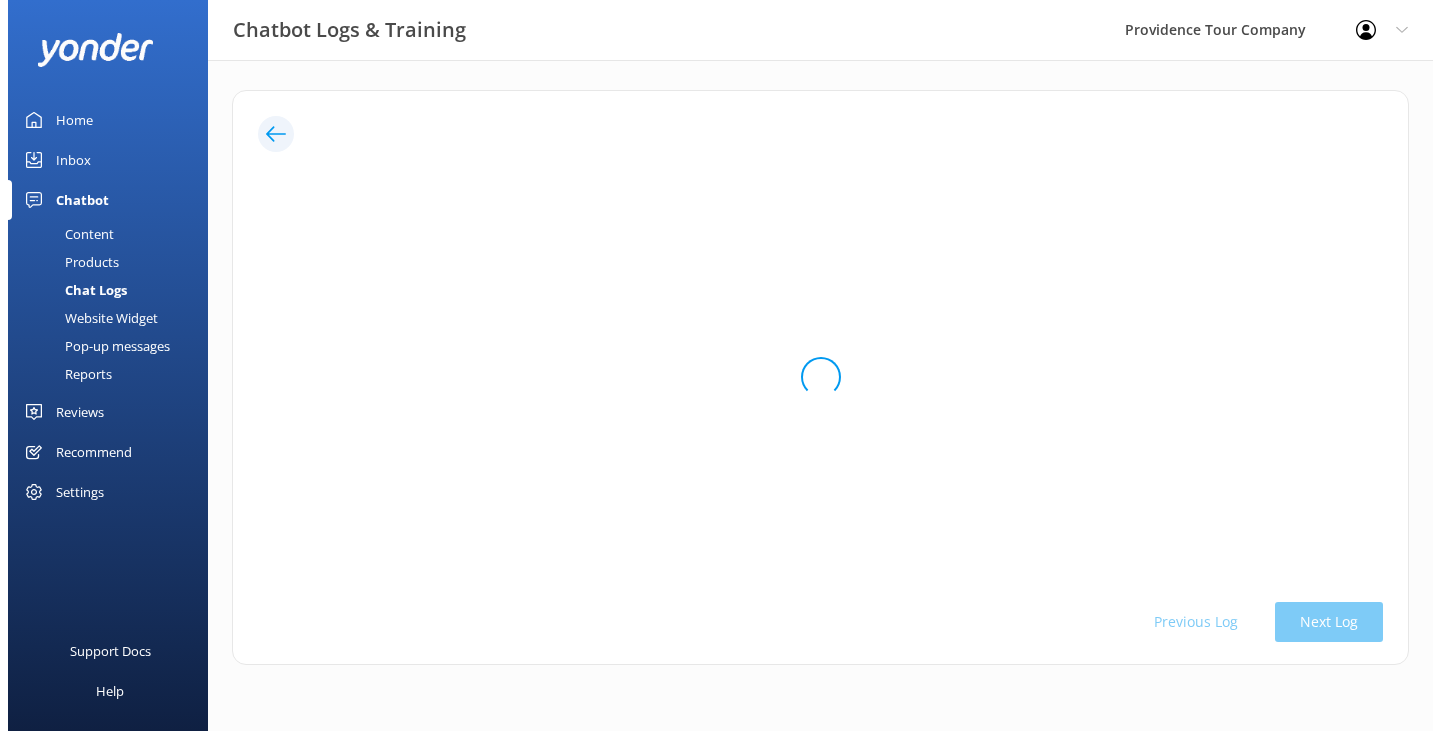 scroll, scrollTop: 0, scrollLeft: 0, axis: both 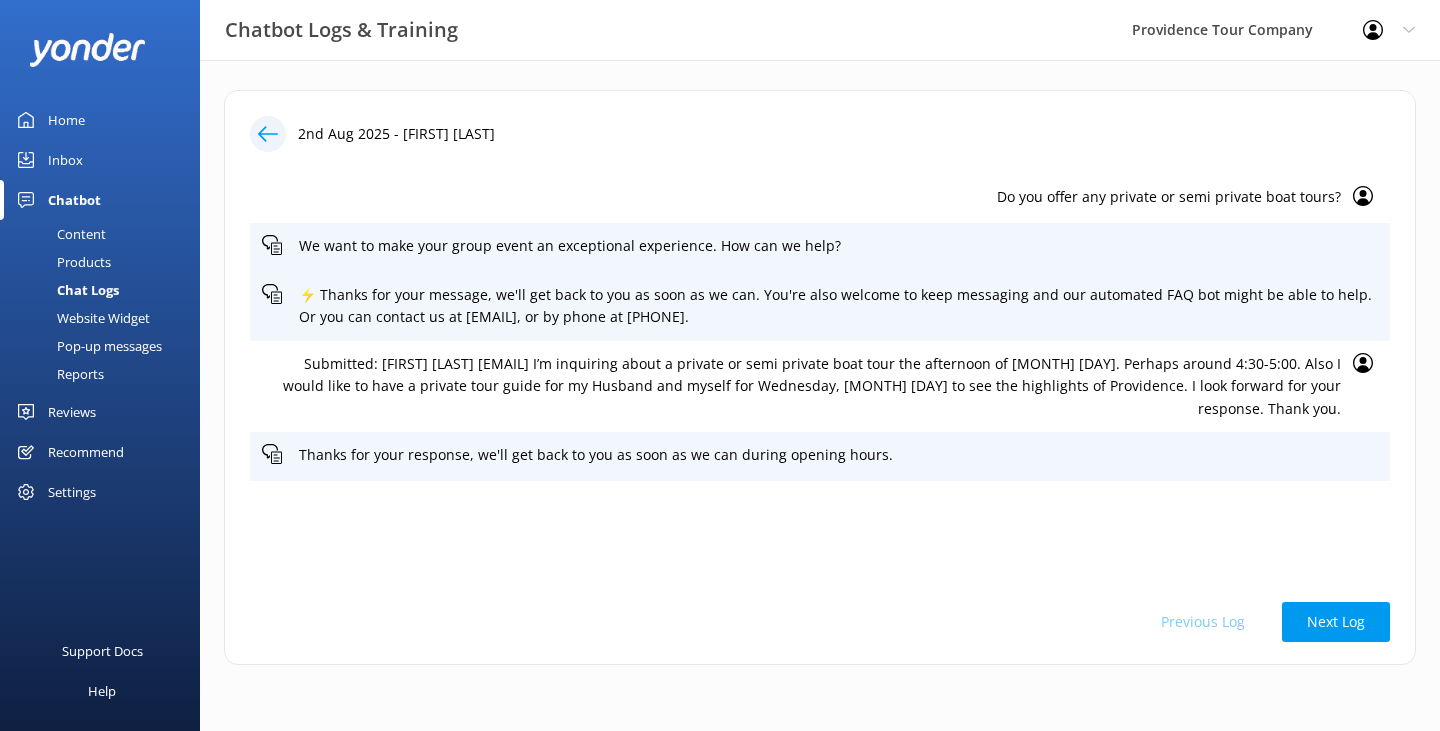click 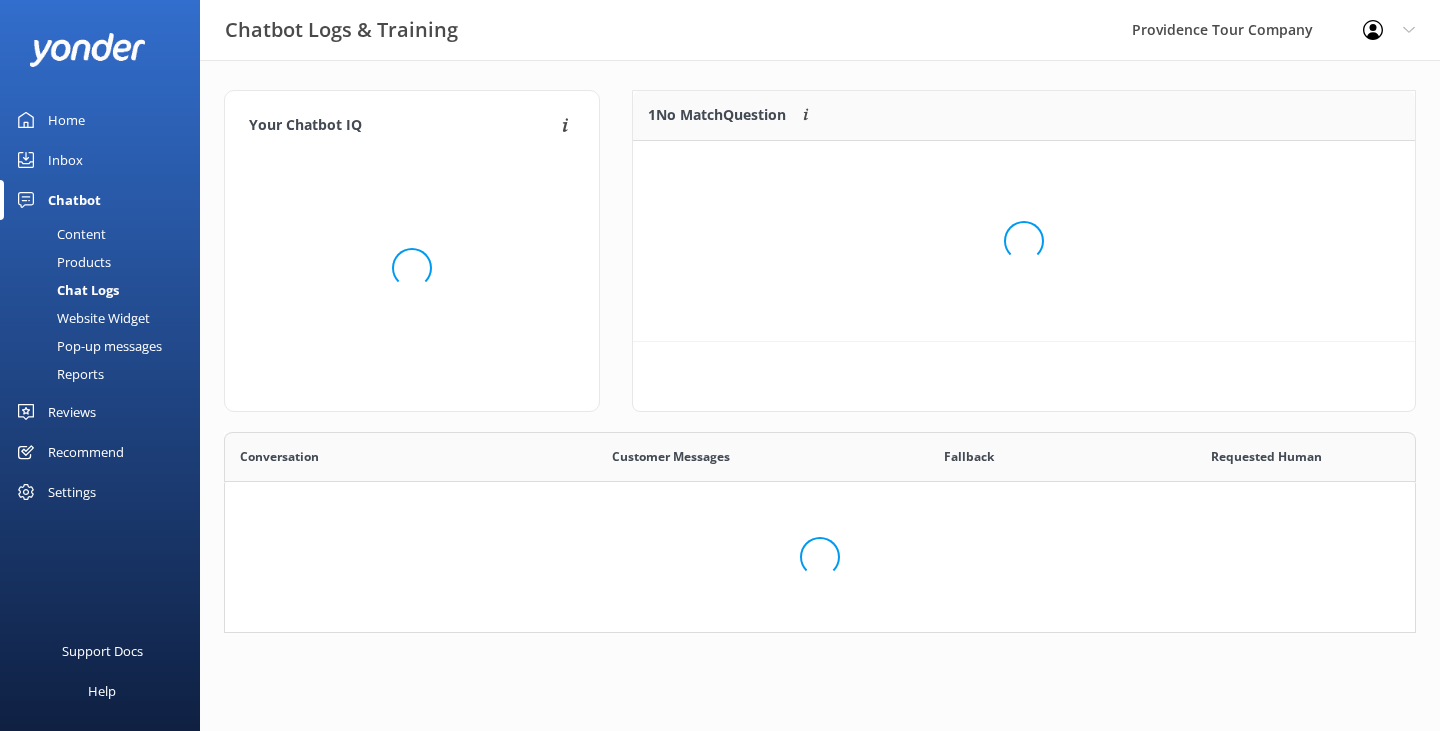 scroll, scrollTop: 16, scrollLeft: 16, axis: both 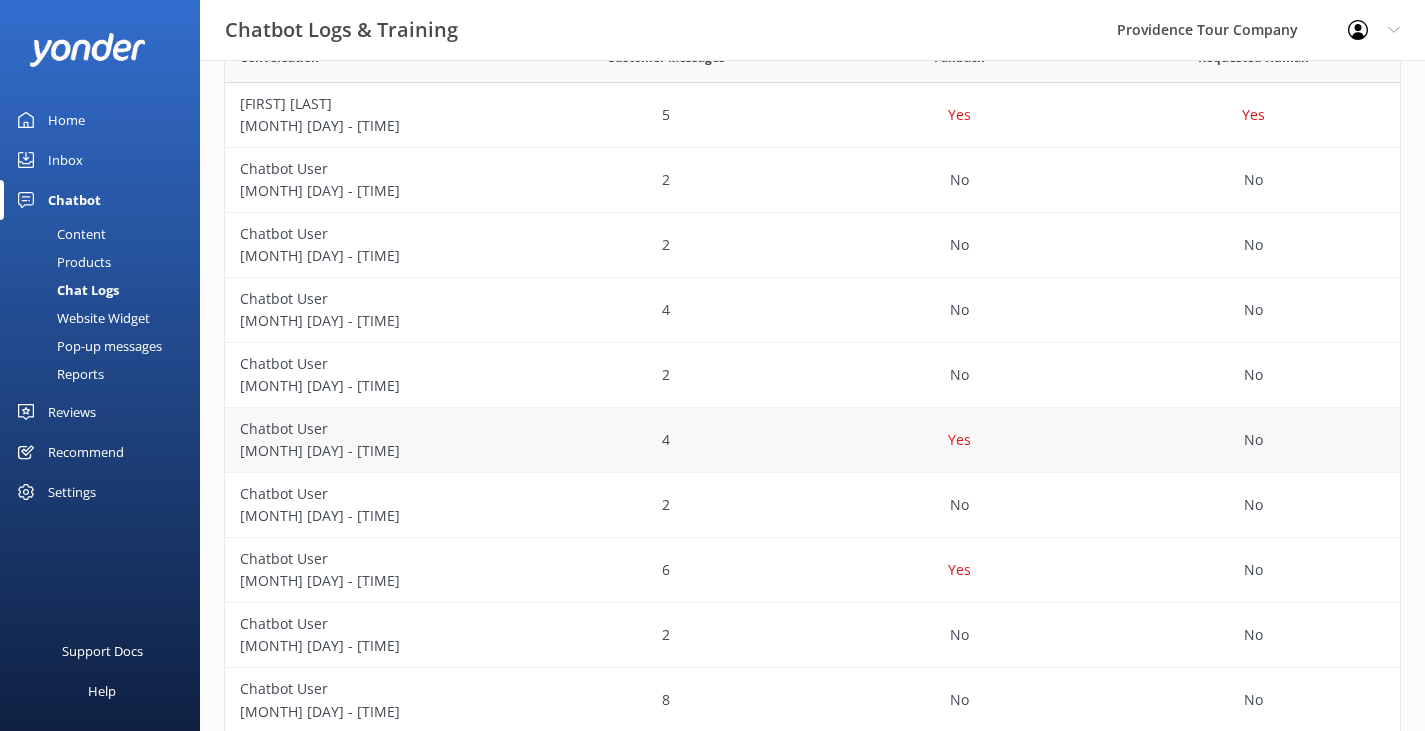 click on "Yes" at bounding box center (960, 440) 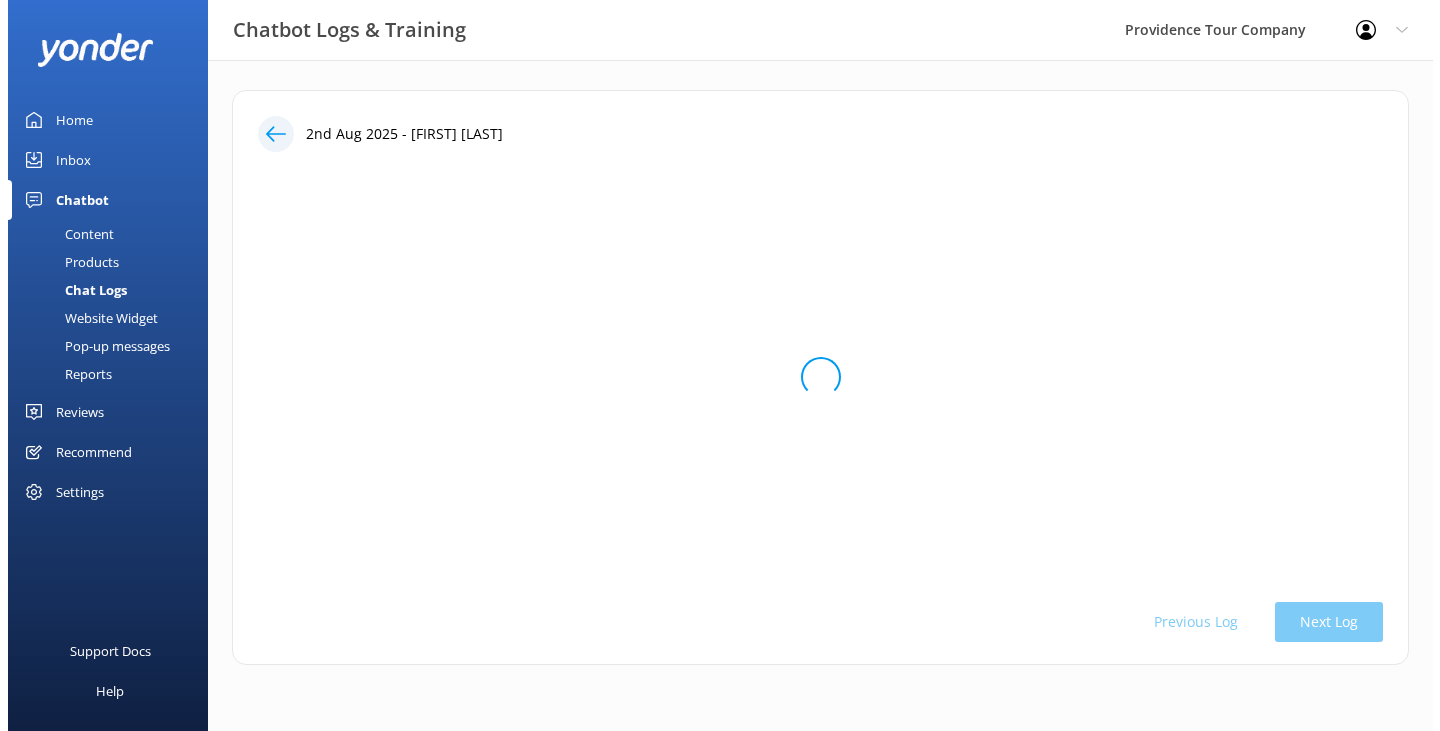 scroll, scrollTop: 0, scrollLeft: 0, axis: both 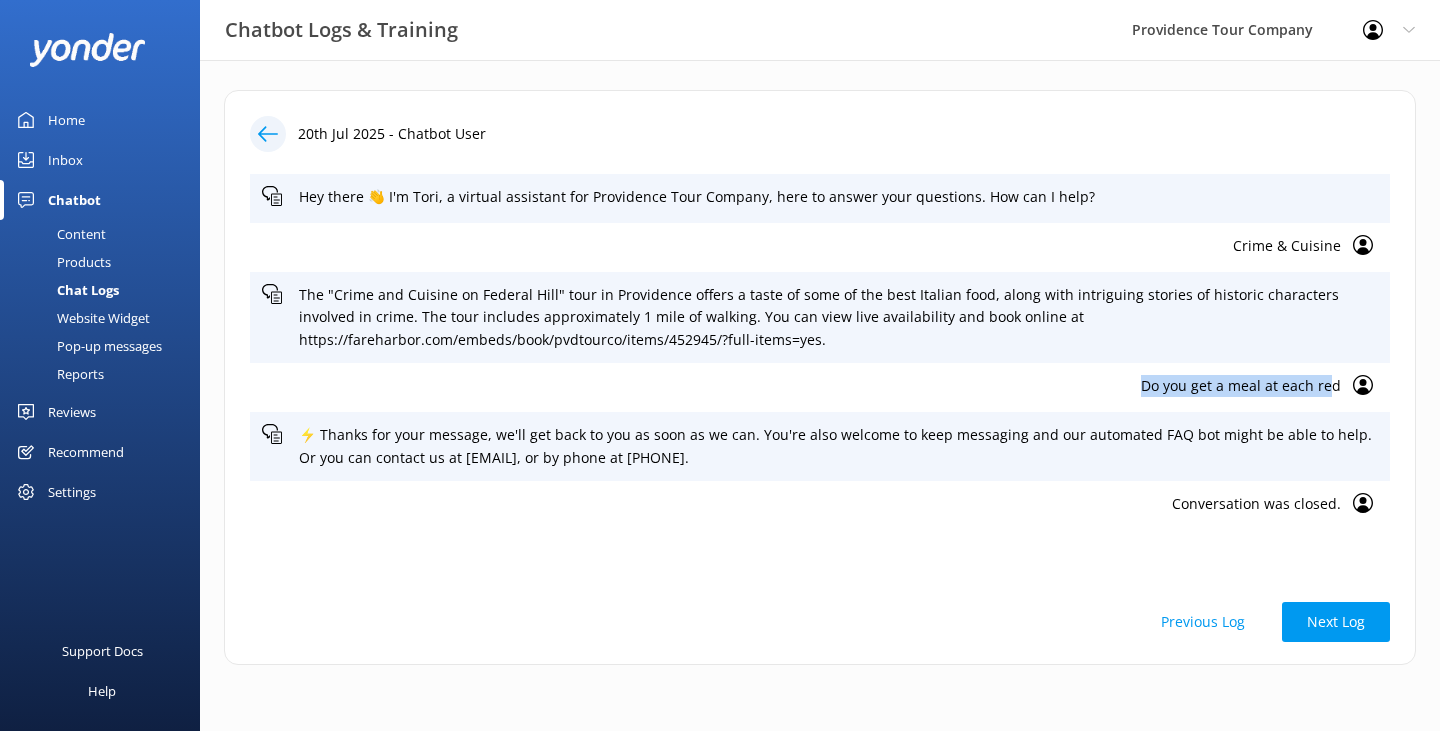 drag, startPoint x: 1330, startPoint y: 384, endPoint x: 1113, endPoint y: 395, distance: 217.27863 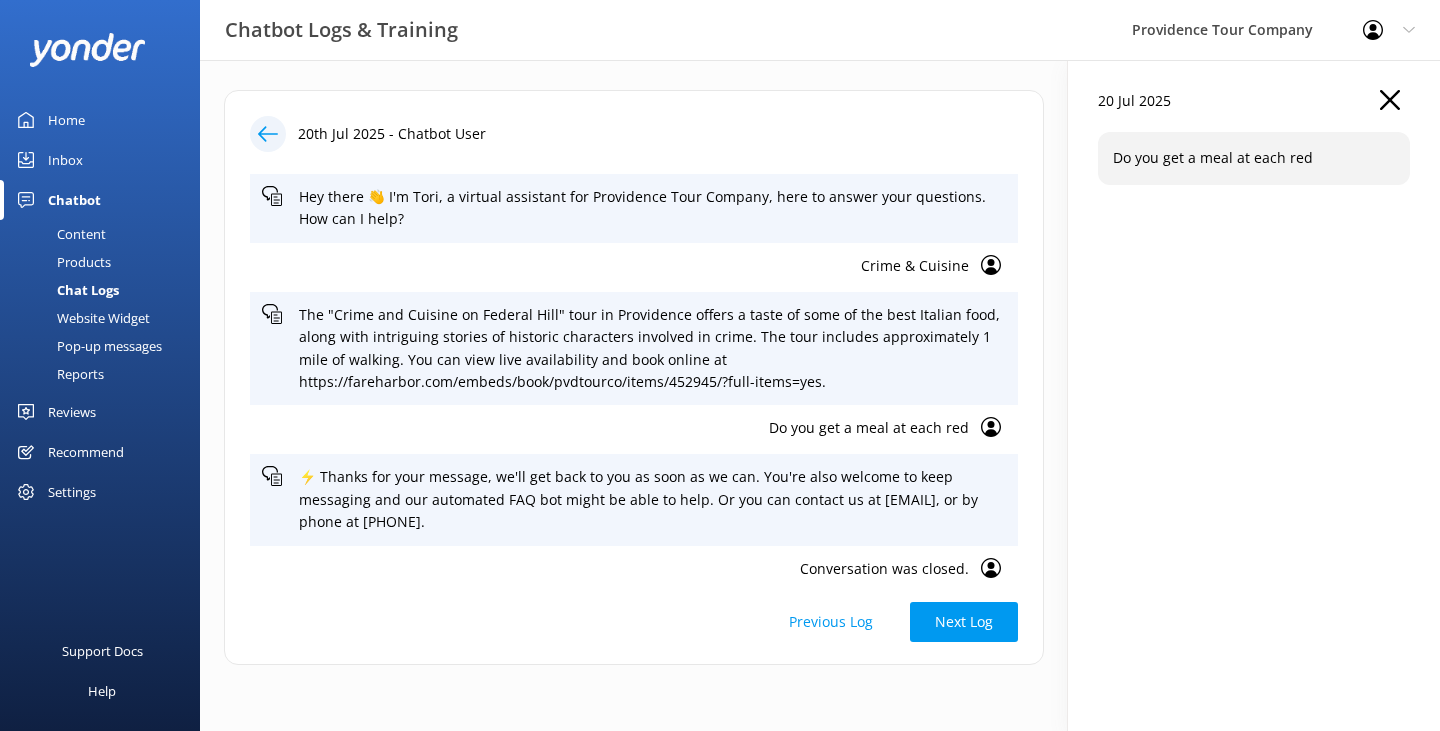 click on "[DAY] [MONTH] [YEAR] Do you get a meal at each red" at bounding box center (1254, 395) 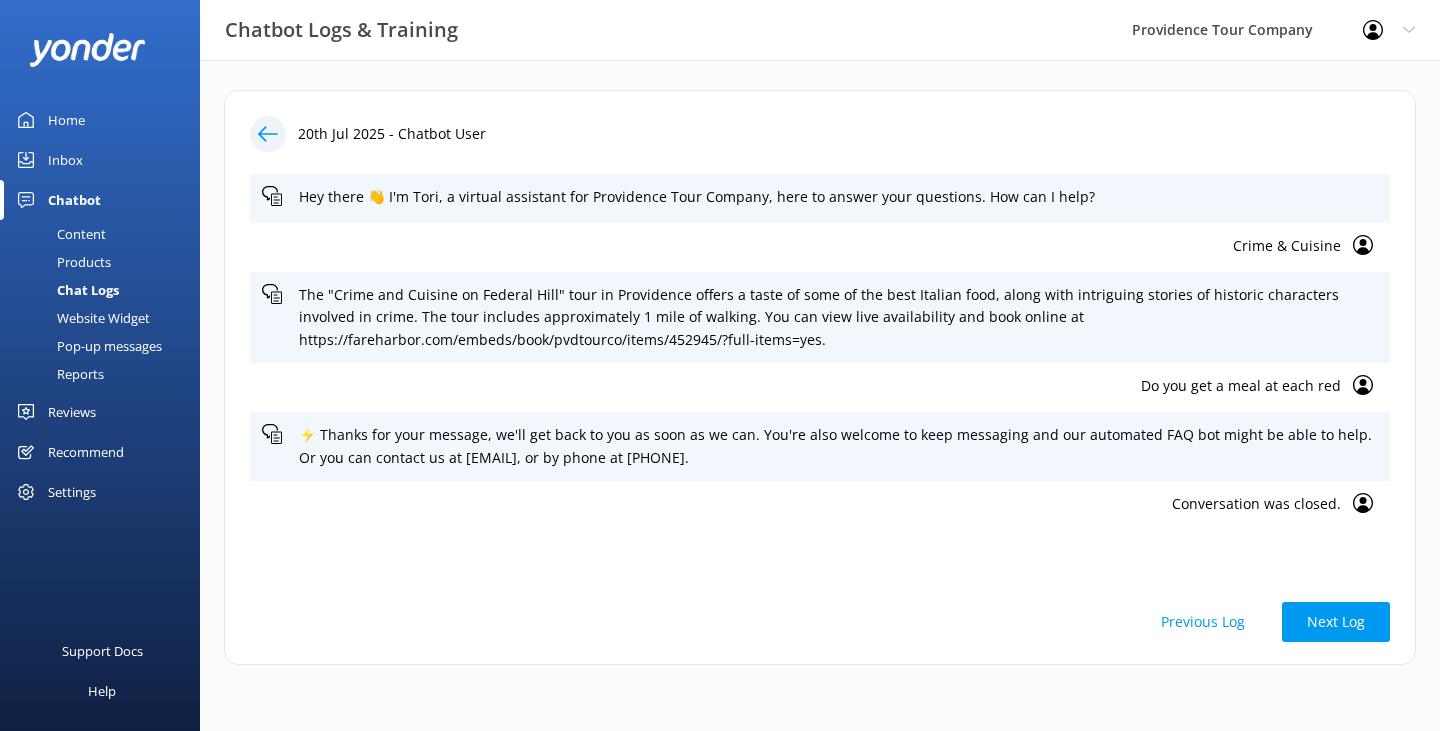 click at bounding box center [268, 134] 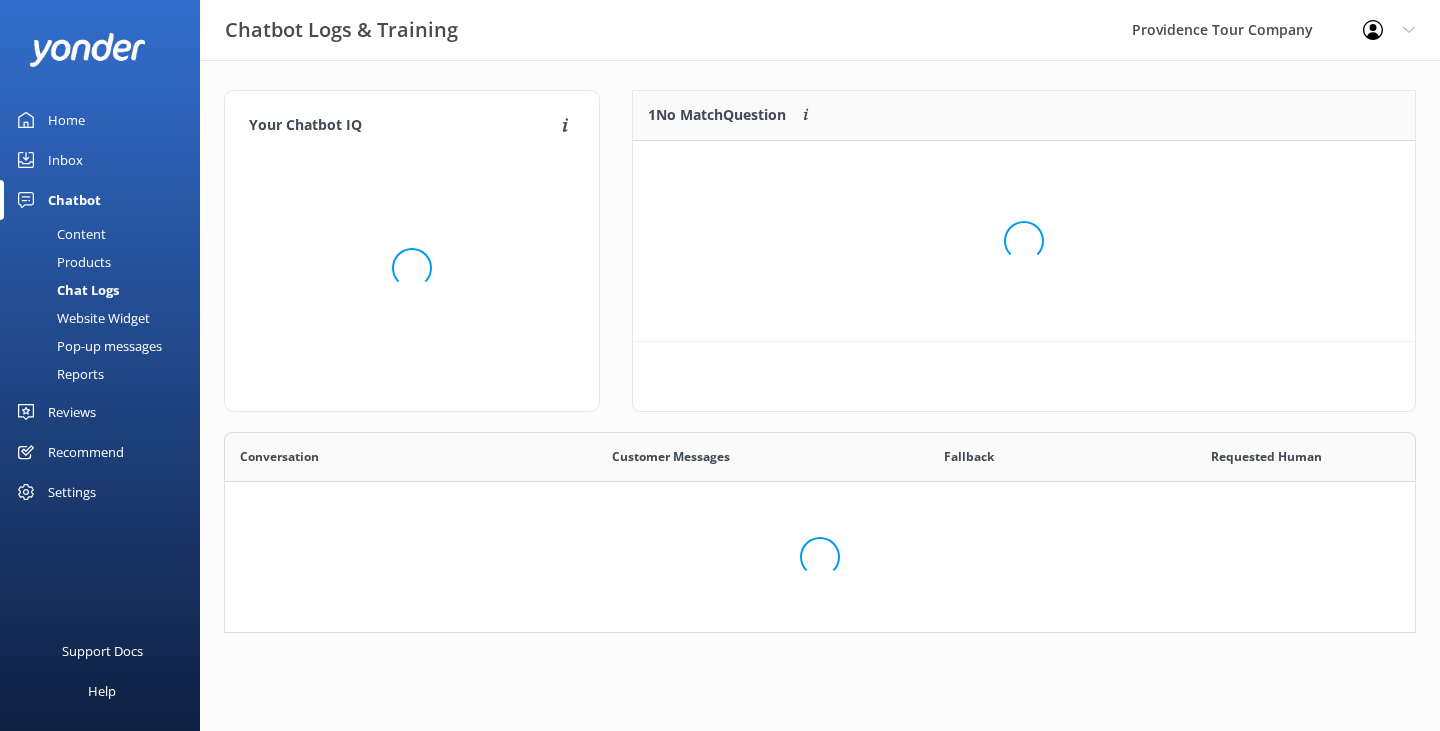 scroll, scrollTop: 16, scrollLeft: 16, axis: both 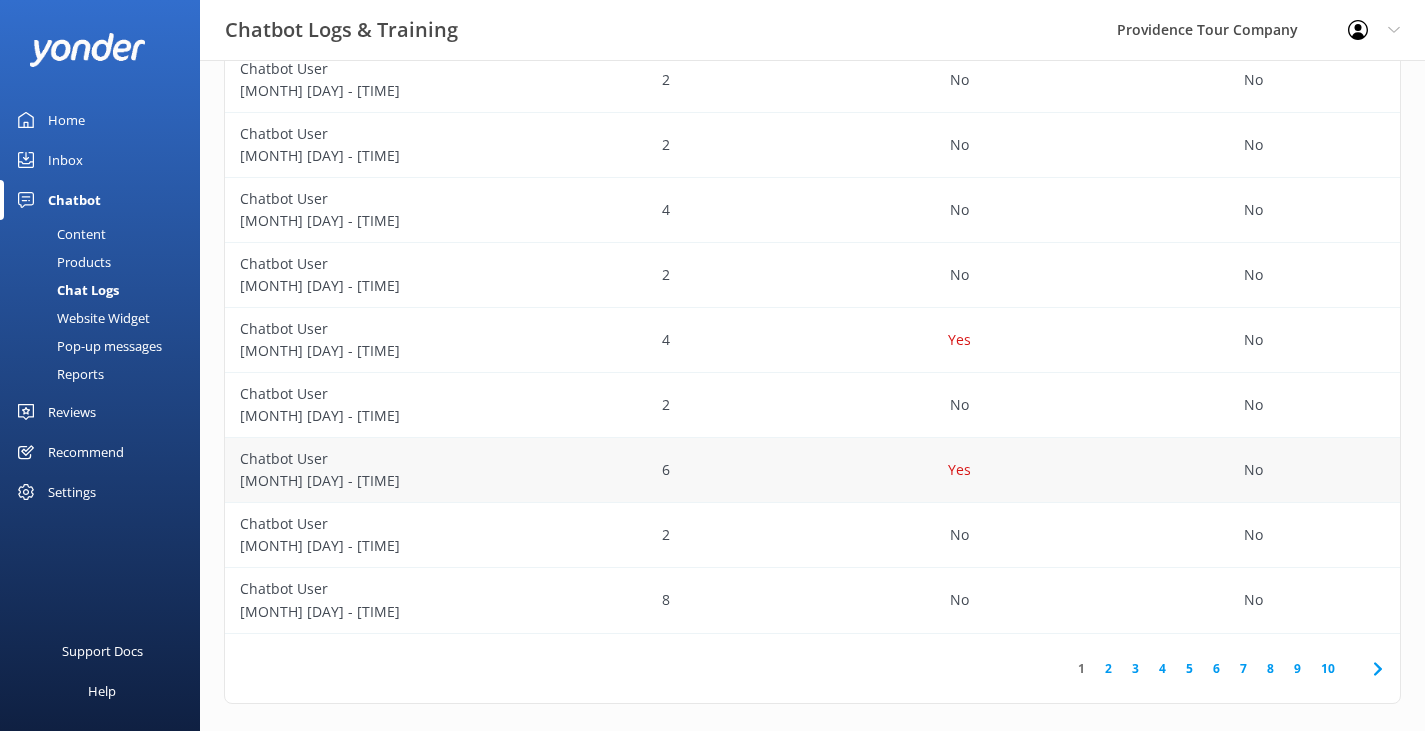 click on "6" at bounding box center [666, 470] 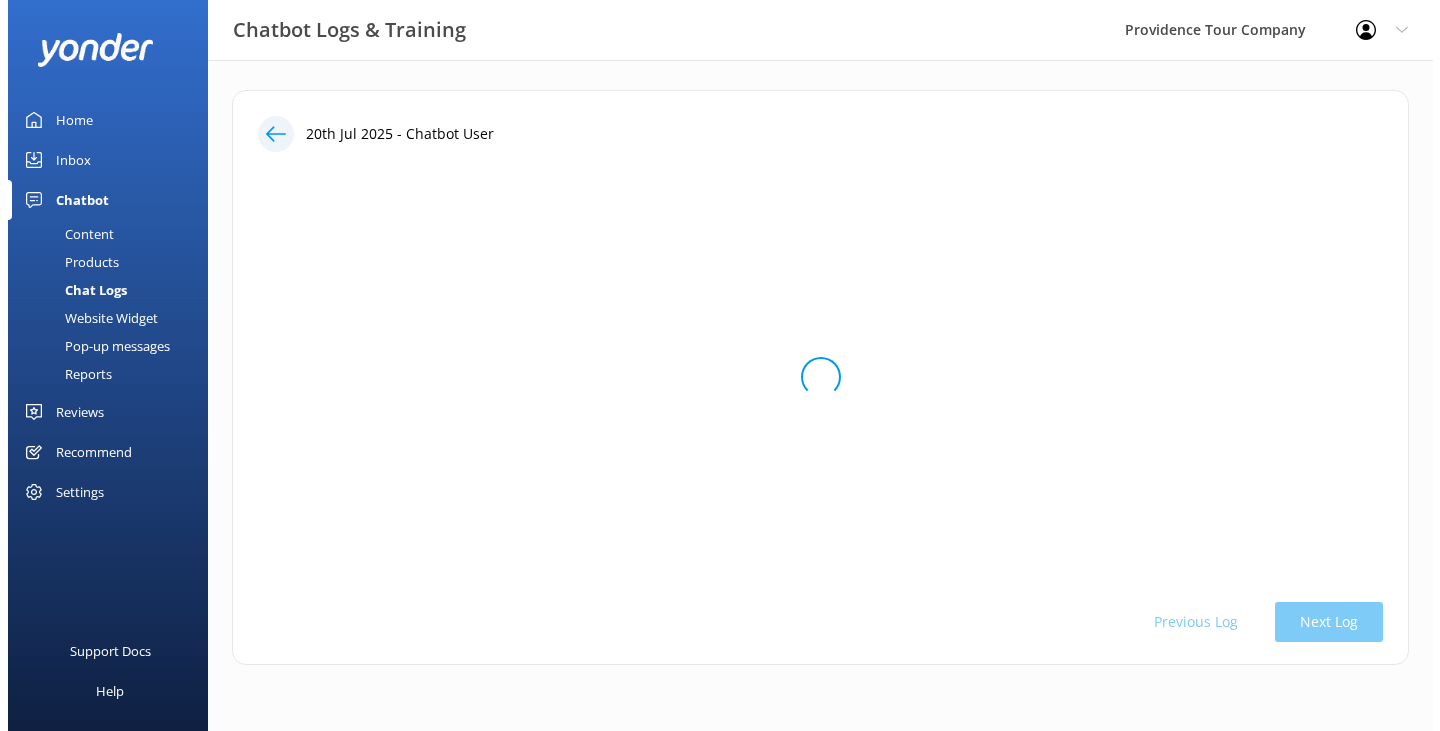 scroll 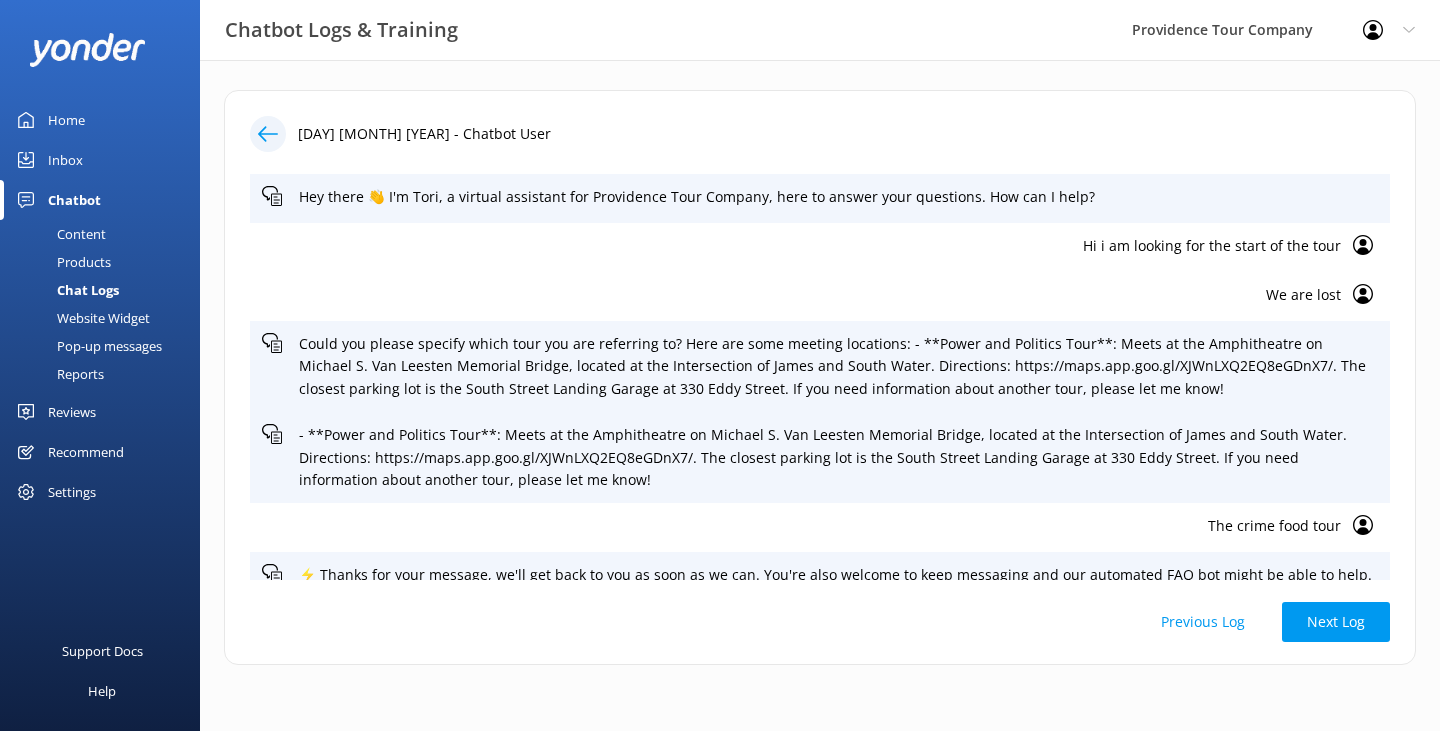 click at bounding box center (268, 134) 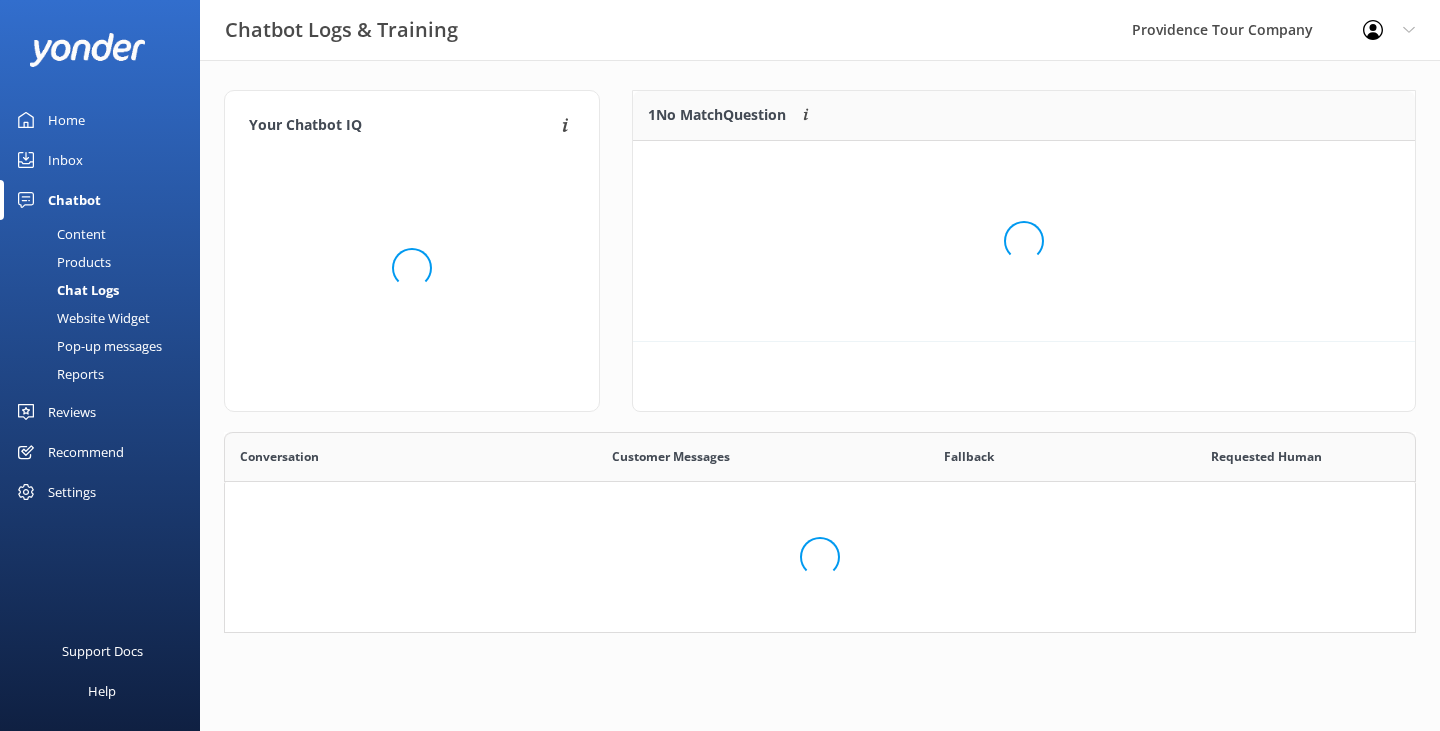 scroll, scrollTop: 16, scrollLeft: 16, axis: both 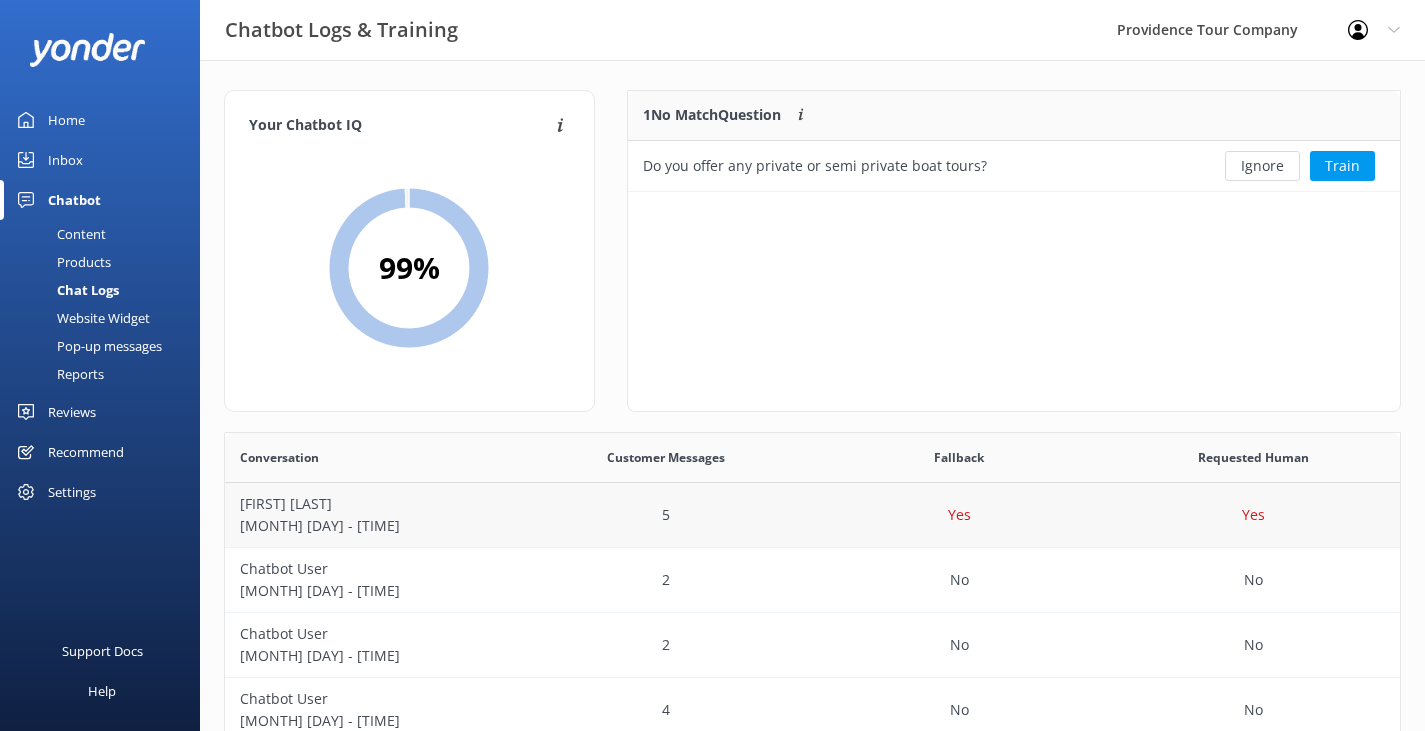 click on "Yes" at bounding box center (960, 515) 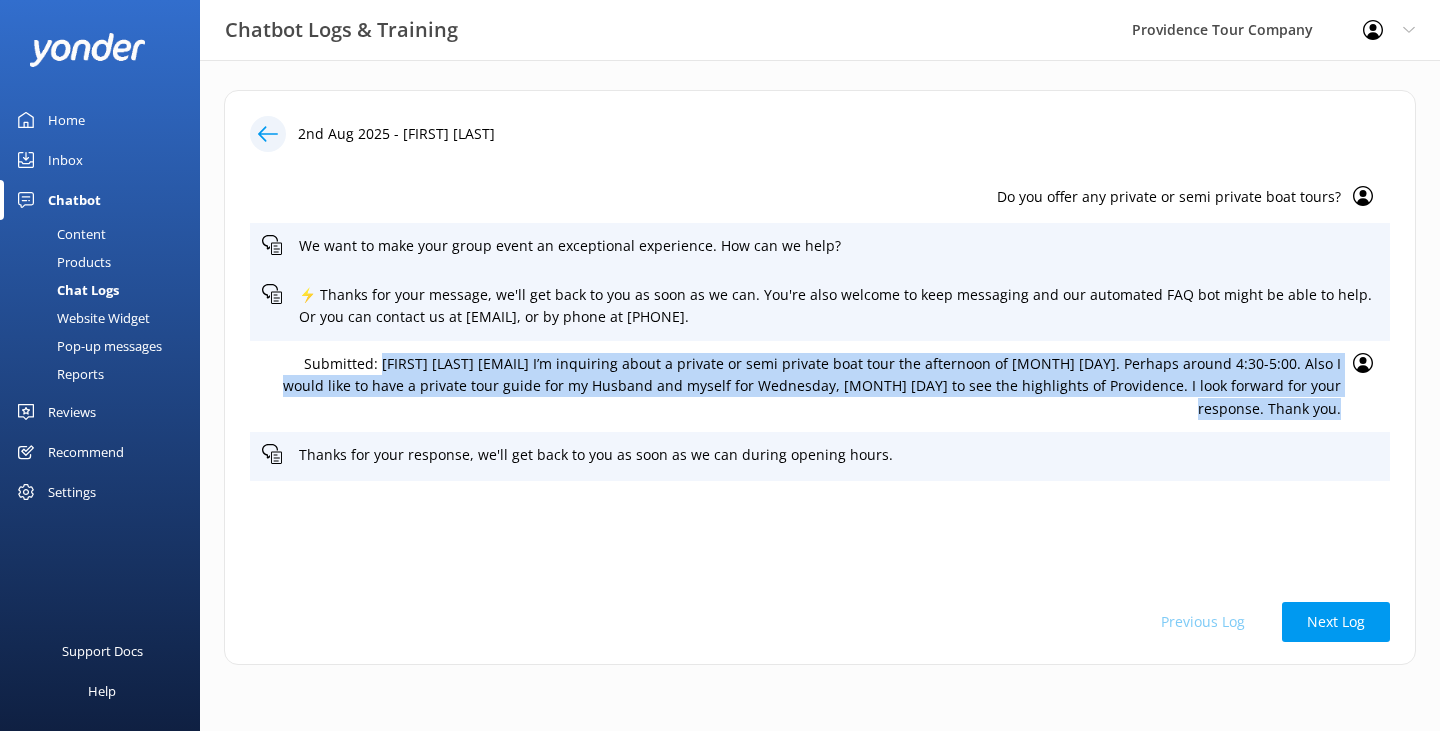 drag, startPoint x: 374, startPoint y: 362, endPoint x: 1367, endPoint y: 409, distance: 994.11163 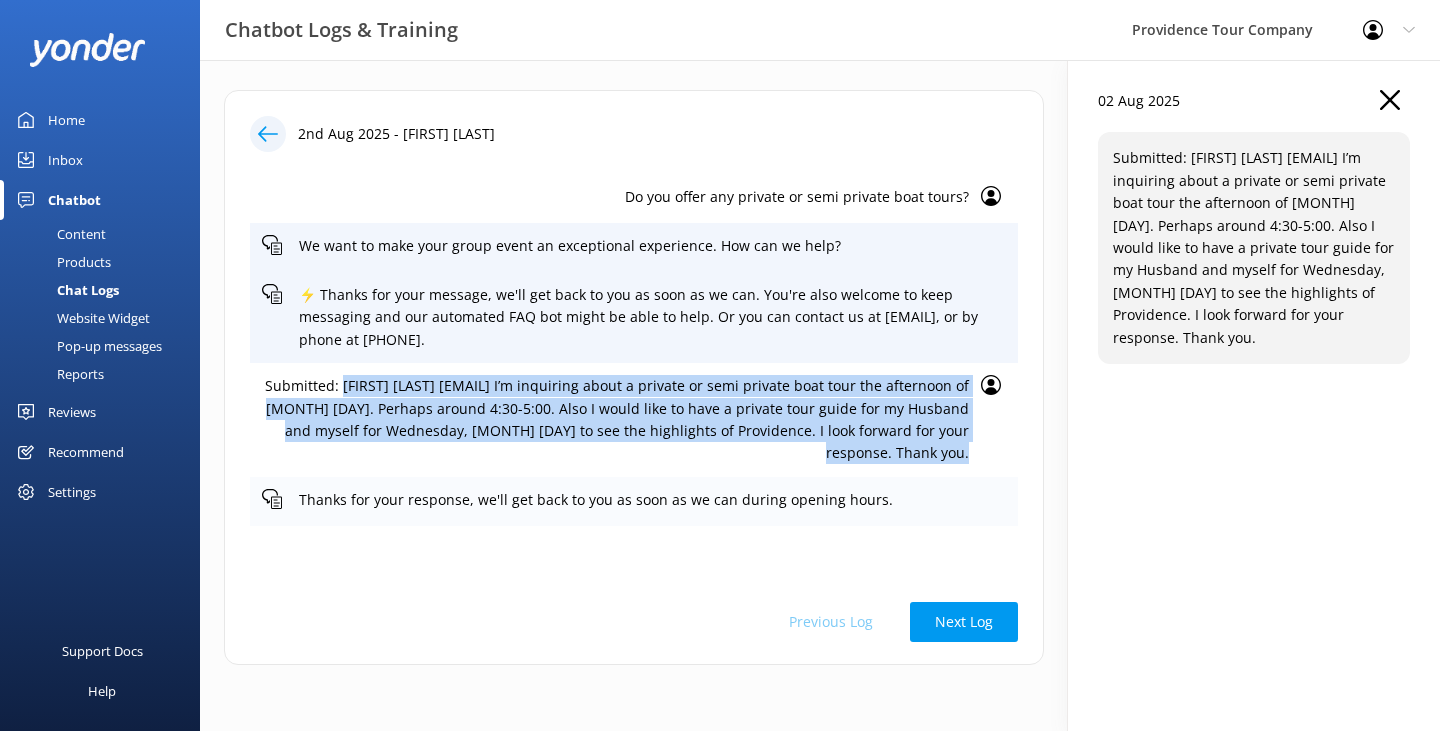 copy on "[FIRST] [LAST]
[EMAIL]
I’m inquiring about a private or semi private boat tour the afternoon of [MONTH] [DAY]. Perhaps around 4:30-5:00. Also I would like to have a private tour guide for my Husband and myself for Wednesday, [MONTH] [DAY] to see the highlights of Providence. I look forward for your response. Thank you." 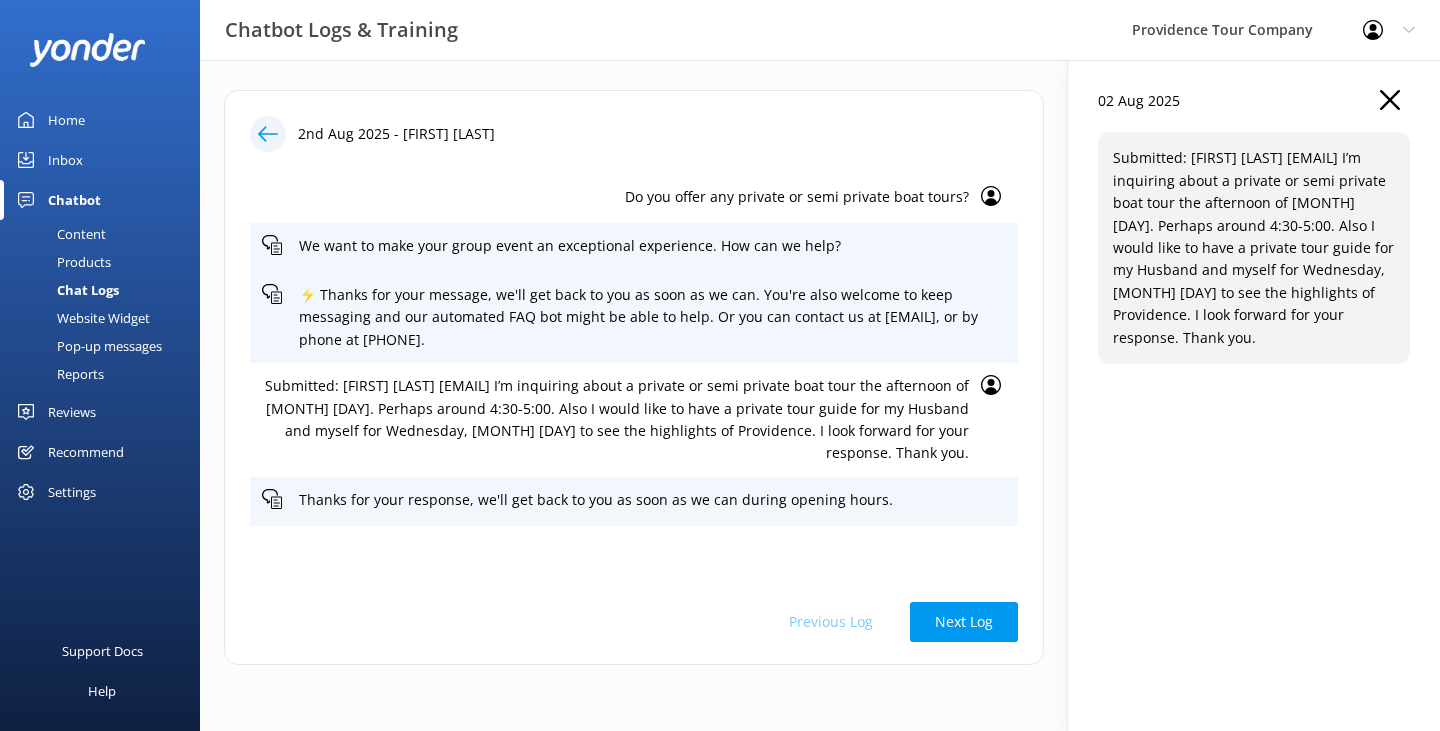 click at bounding box center (268, 134) 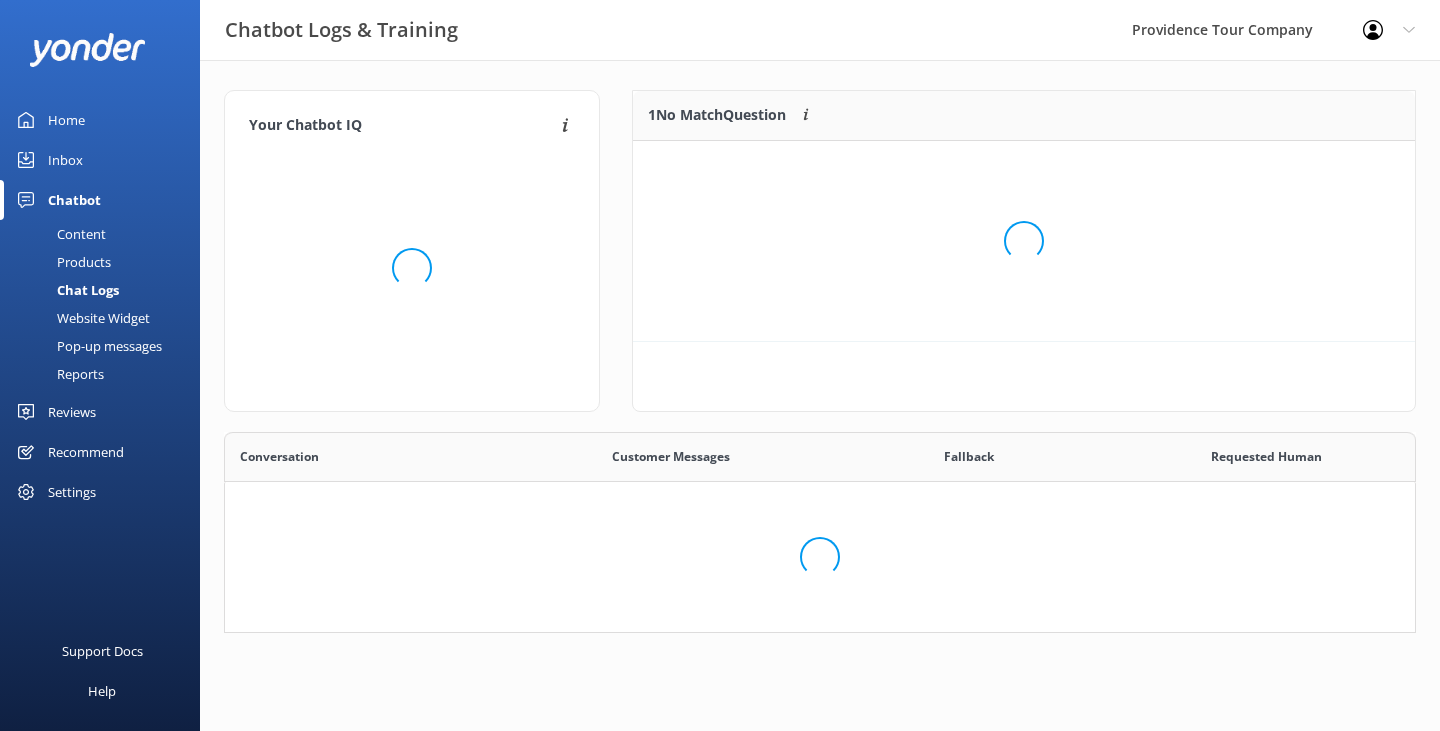 scroll, scrollTop: 16, scrollLeft: 16, axis: both 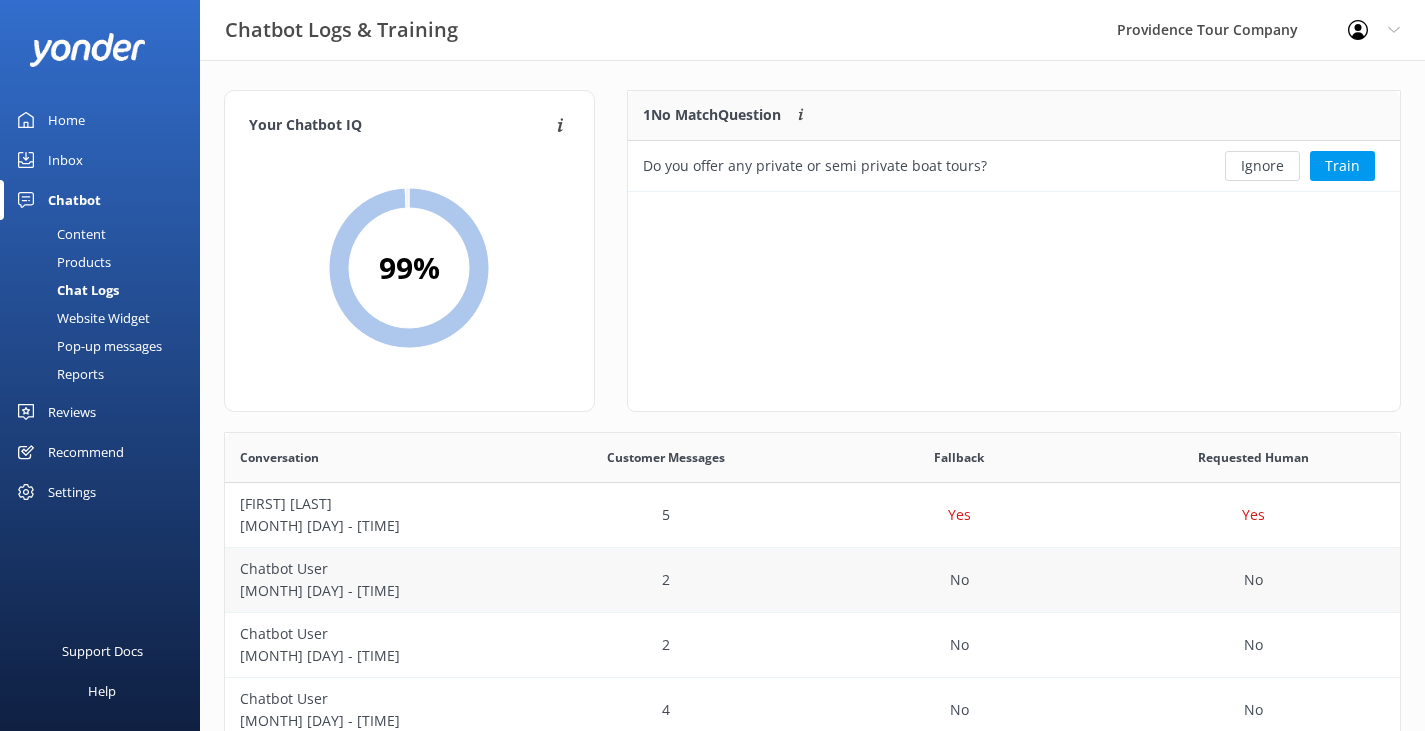 click on "Chatbot User [MONTH] [DAY] - [TIME]" at bounding box center (372, 580) 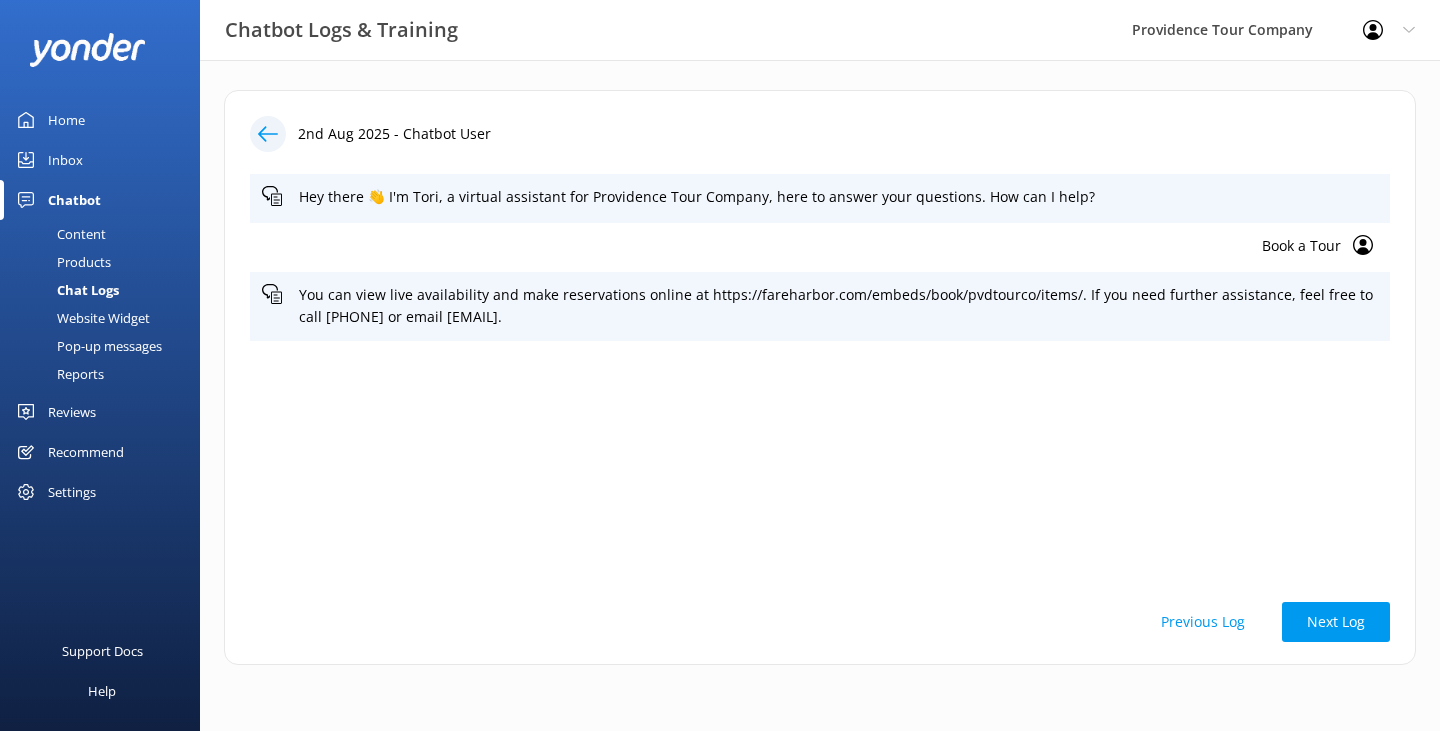 click 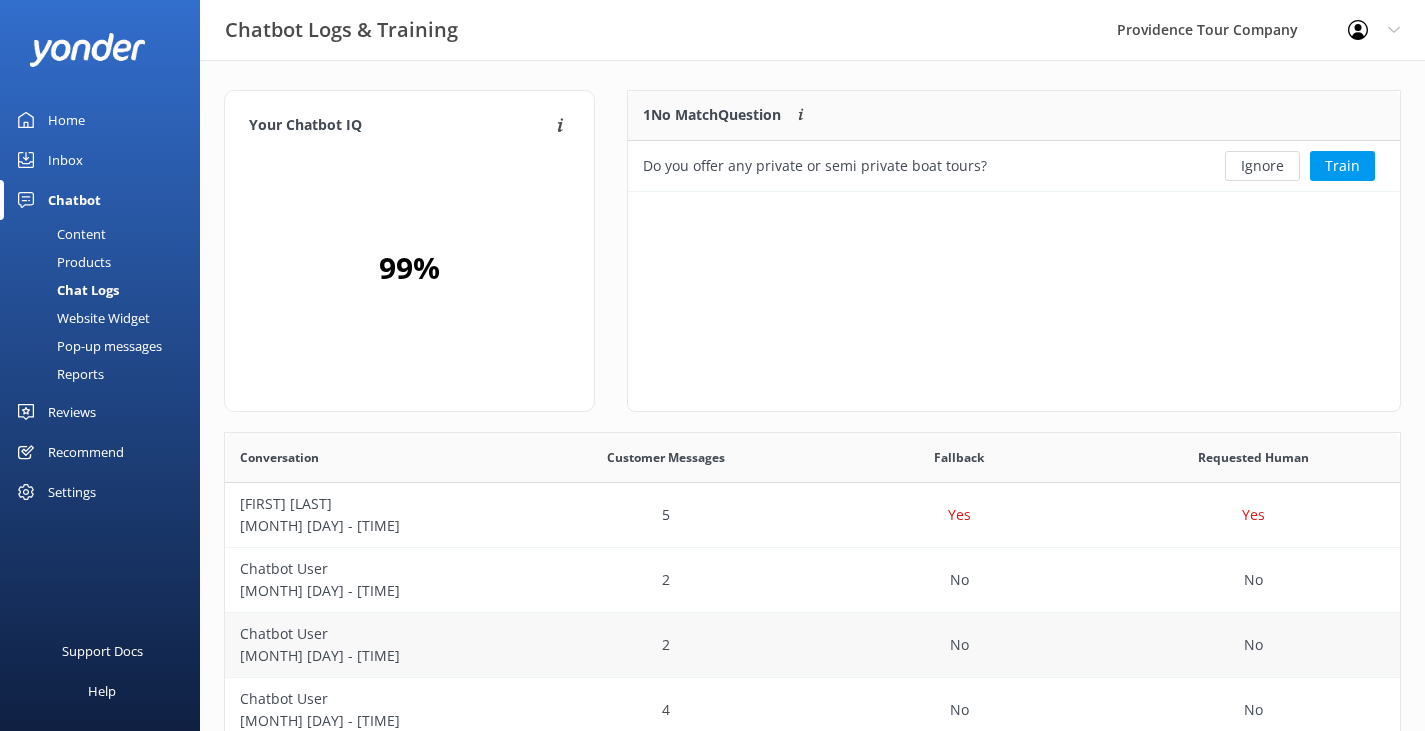 click on "Chatbot User" at bounding box center (372, 634) 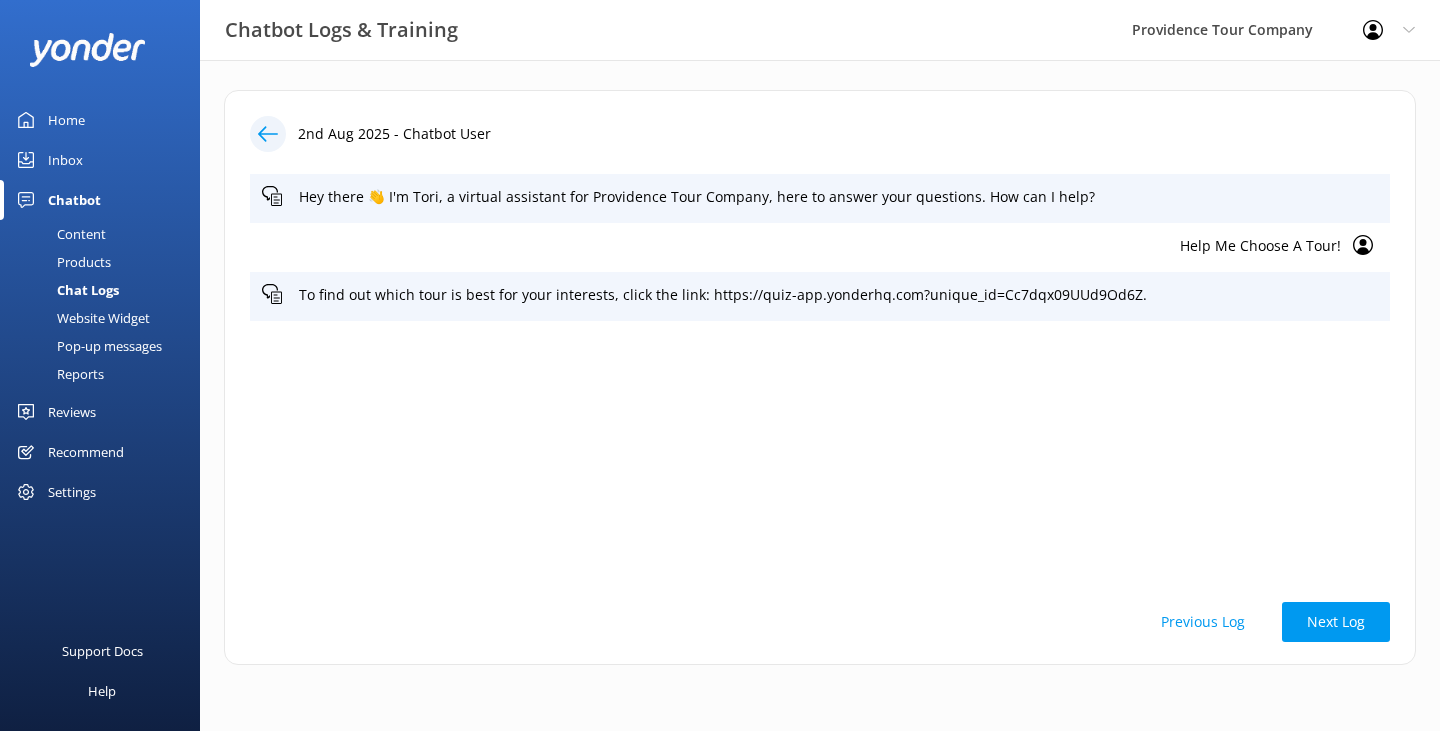 click at bounding box center (268, 134) 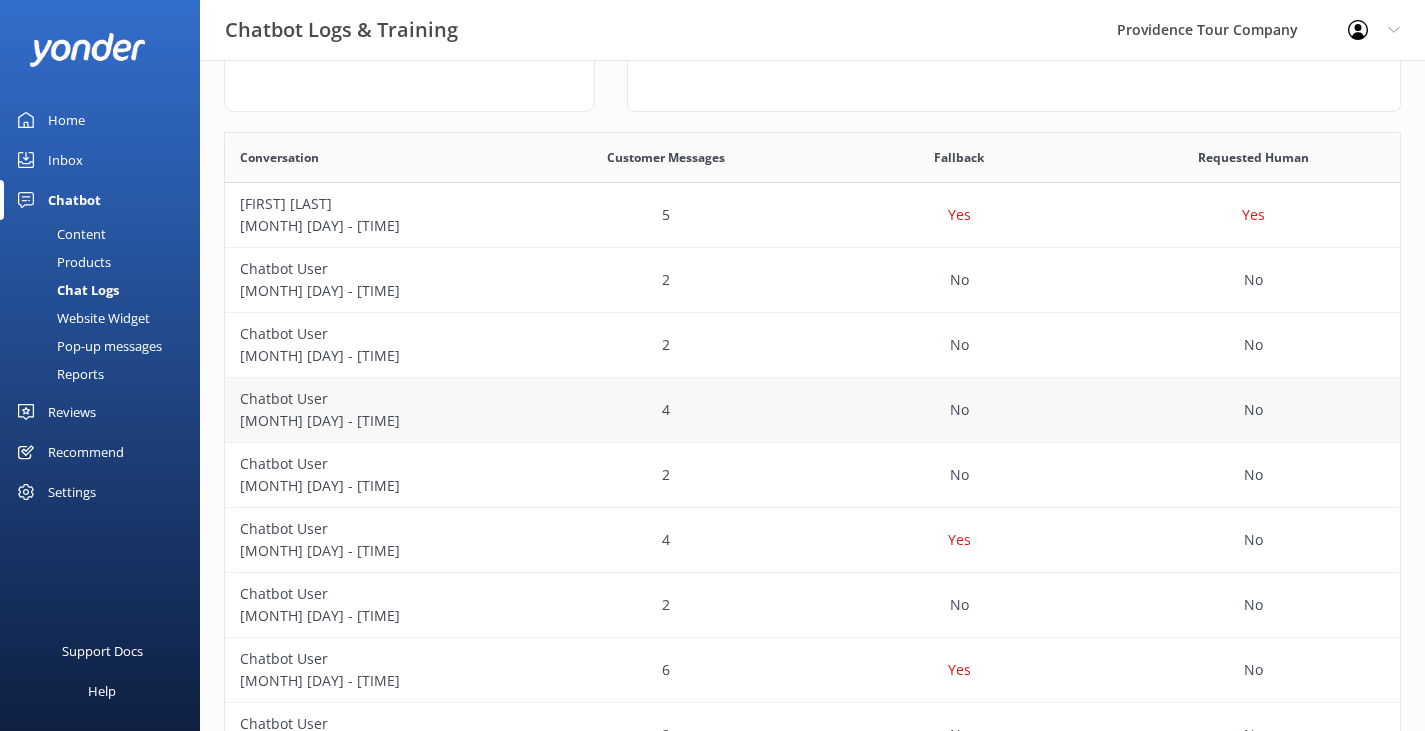 click on "Chatbot User" at bounding box center [372, 399] 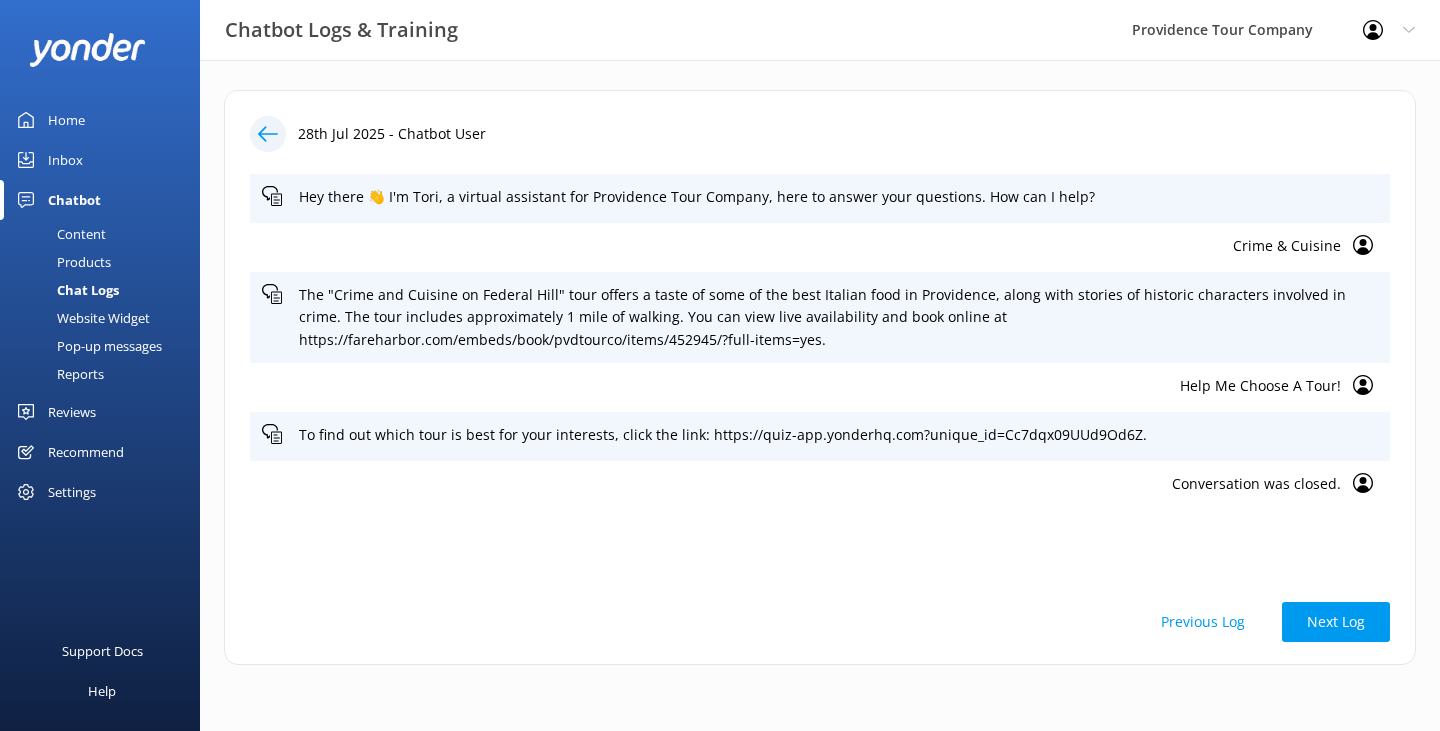 click on "[DAY] [MONTH] [YEAR] - Chatbot User Hey there 👋 I'm Tori, a virtual assistant for Providence Tour Company, here to answer your questions. How can I help? Crime & Cuisine The "Crime and Cuisine on Federal Hill" tour offers a taste of some of the best Italian food in Providence, along with stories of historic characters involved in crime. The tour includes approximately 1 mile of walking. You can view live availability and book online at https://fareharbor.com/embeds/book/pvdtourco/items/452945/?full-items=yes. Help Me Choose A Tour! To find out which tour is best for your interests, click the link: https://quiz-app.yonderhq.com?unique_id=Cc7dqx09UUd9Od6Z. Conversation was closed. Previous Log Next Log" at bounding box center (820, 377) 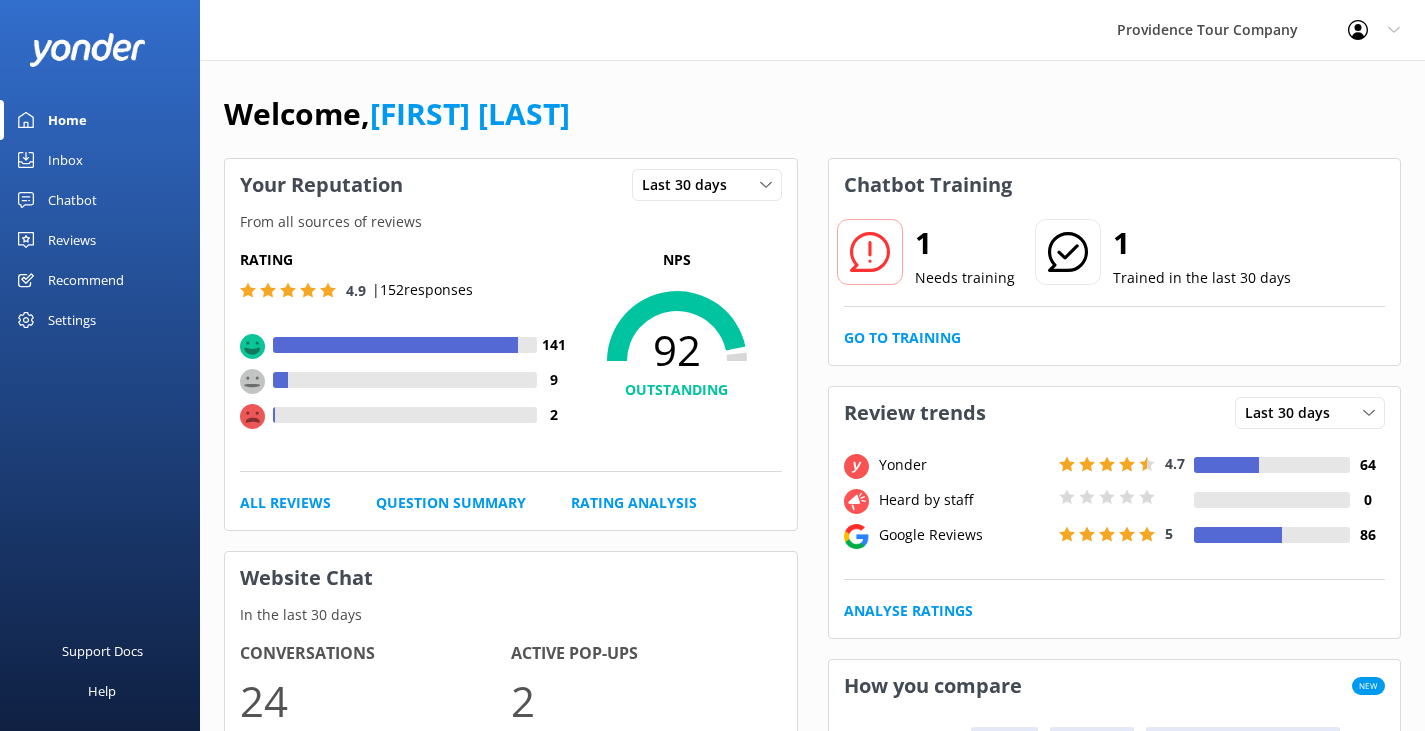 drag, startPoint x: 541, startPoint y: 652, endPoint x: 283, endPoint y: 283, distance: 450.24994 